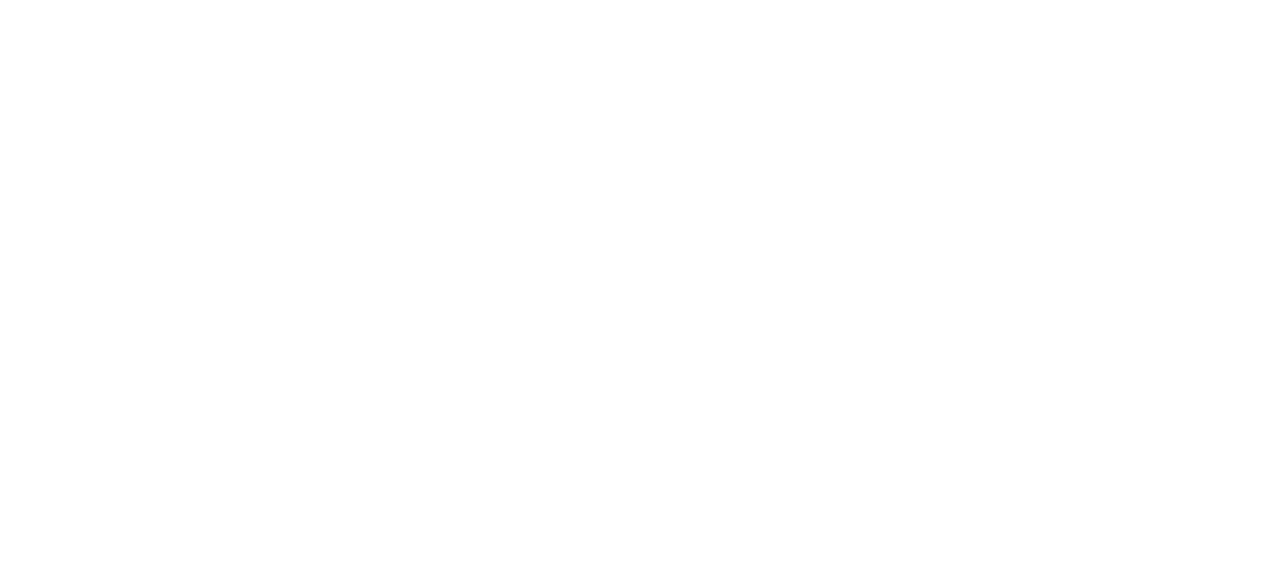 scroll, scrollTop: 0, scrollLeft: 0, axis: both 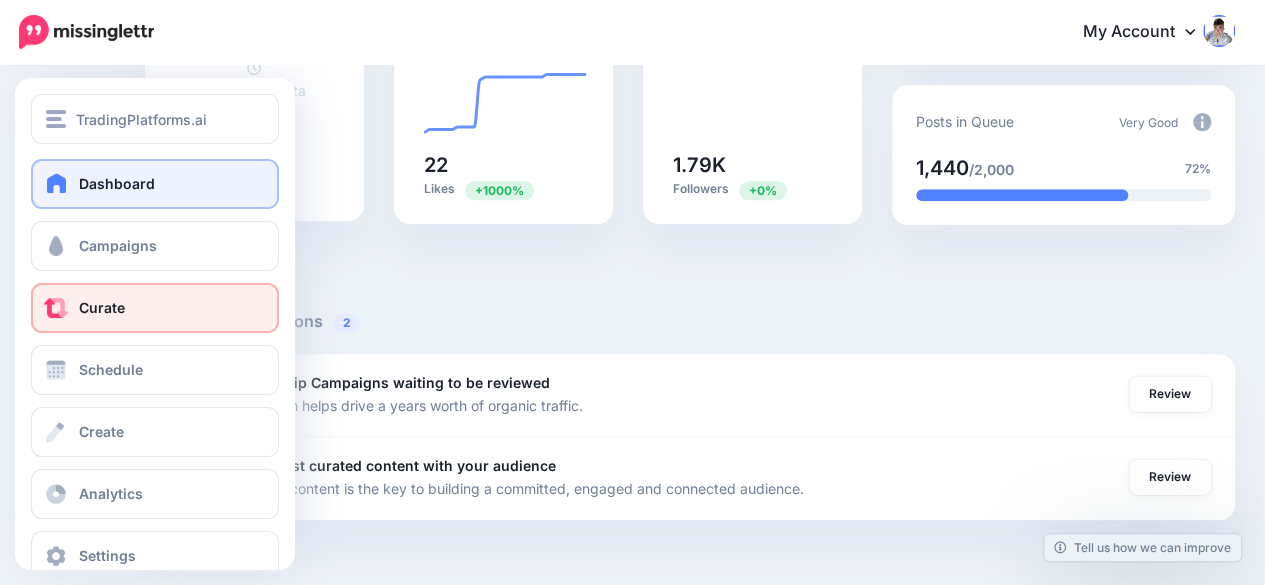 click on "Curate" at bounding box center [155, 308] 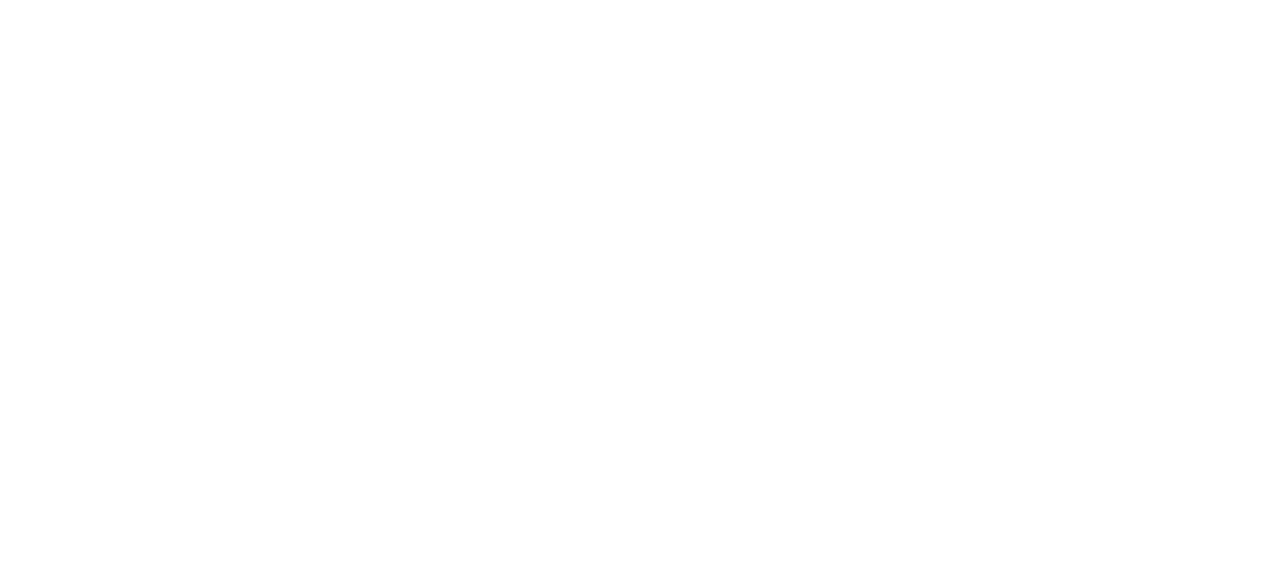 scroll, scrollTop: 200, scrollLeft: 0, axis: vertical 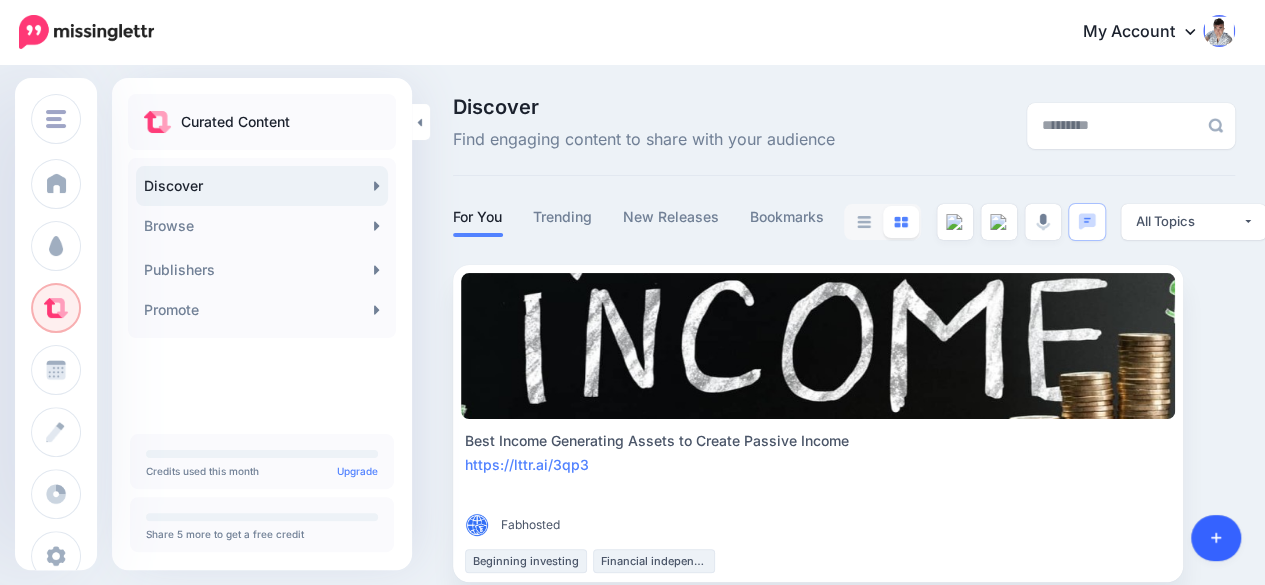 click at bounding box center (1216, 538) 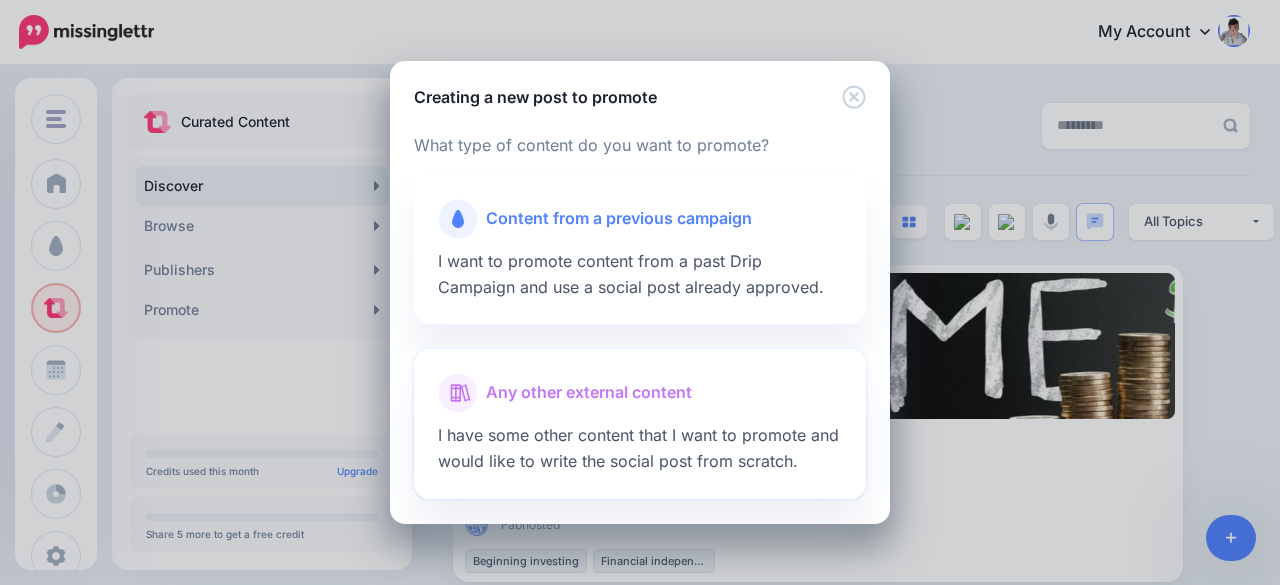 click on "Any other external content" at bounding box center [589, 393] 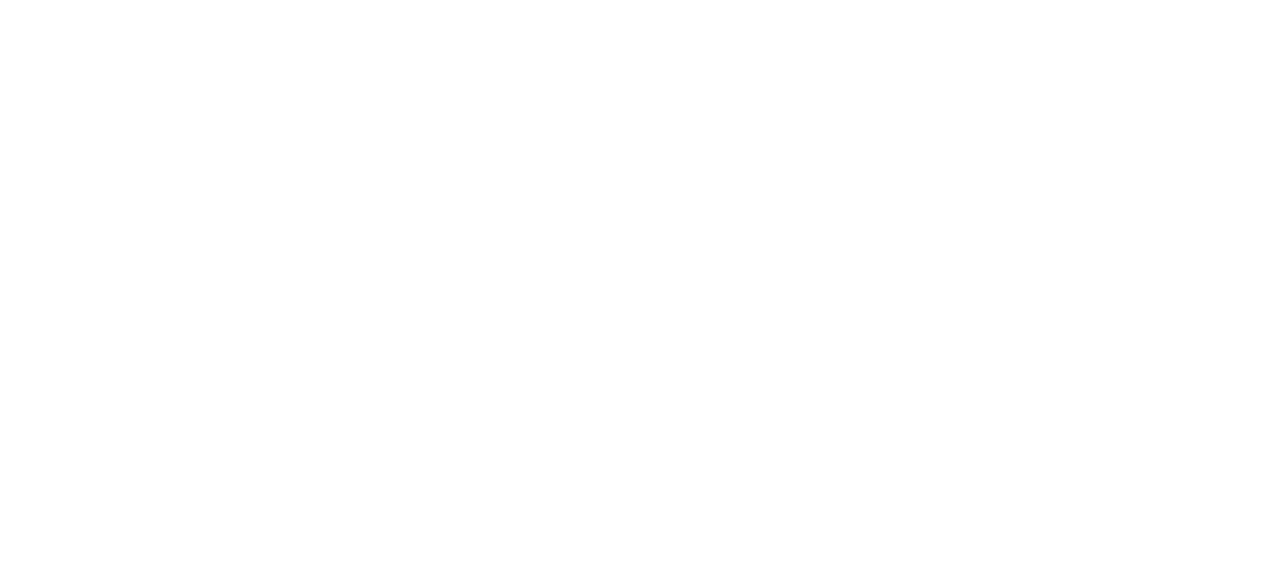 scroll, scrollTop: 0, scrollLeft: 0, axis: both 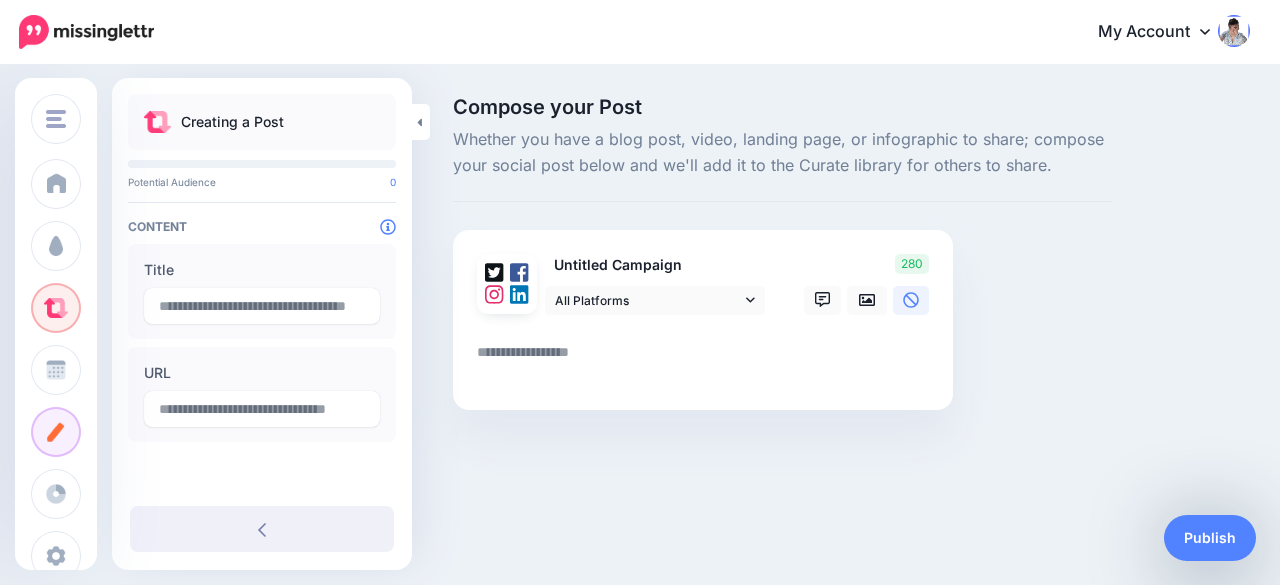 click at bounding box center (707, 359) 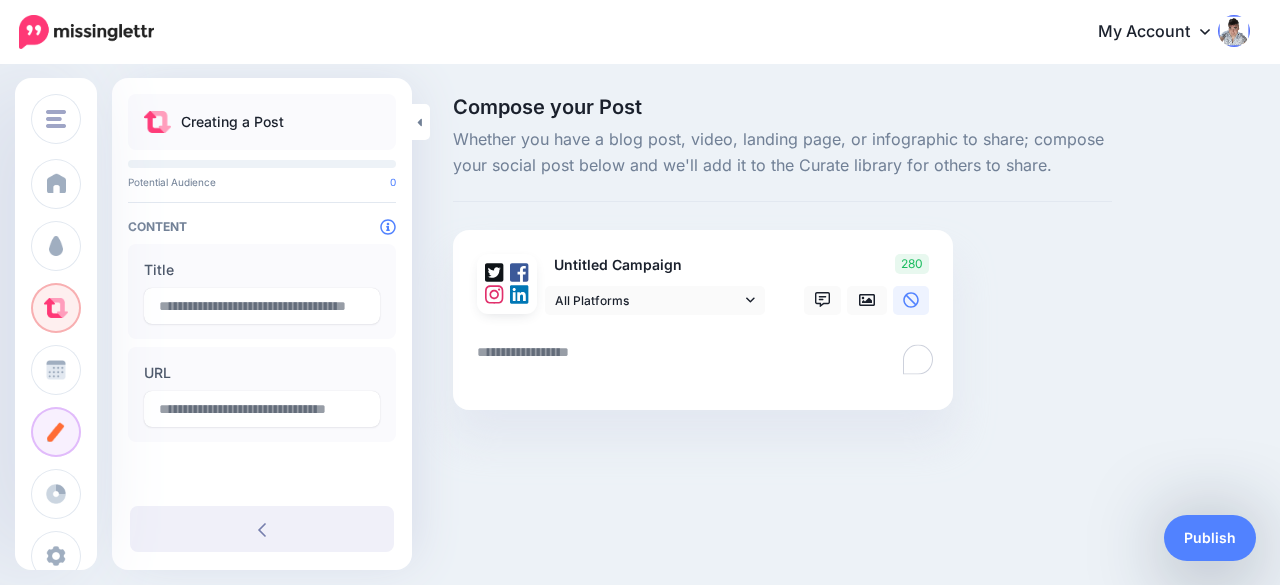 paste on "**********" 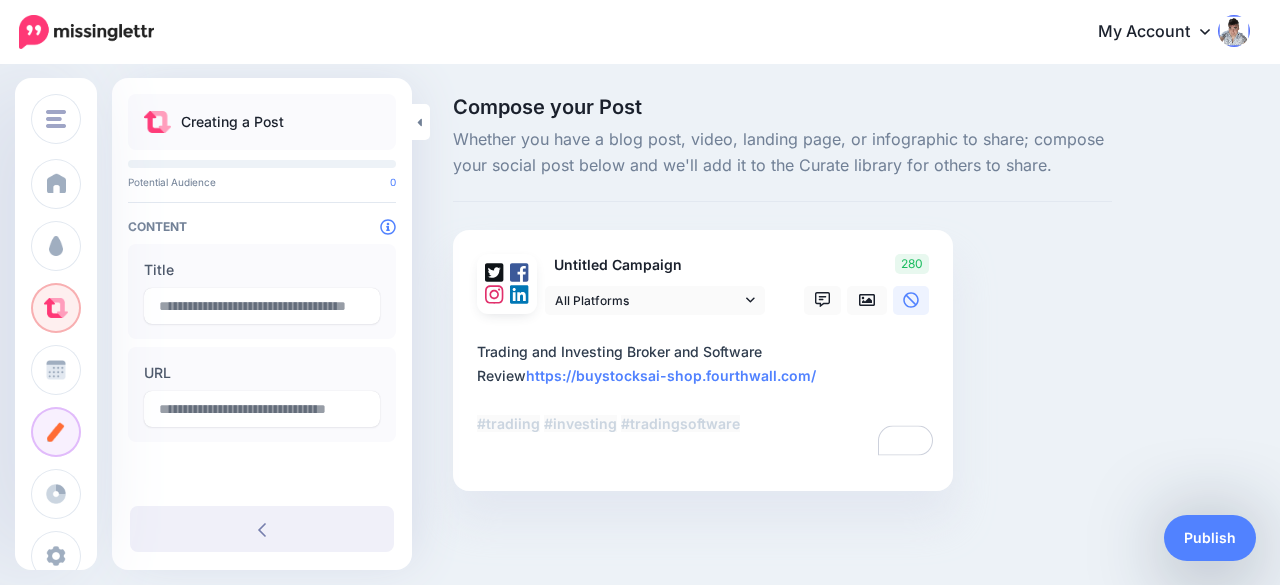 click on "**********" at bounding box center [707, 400] 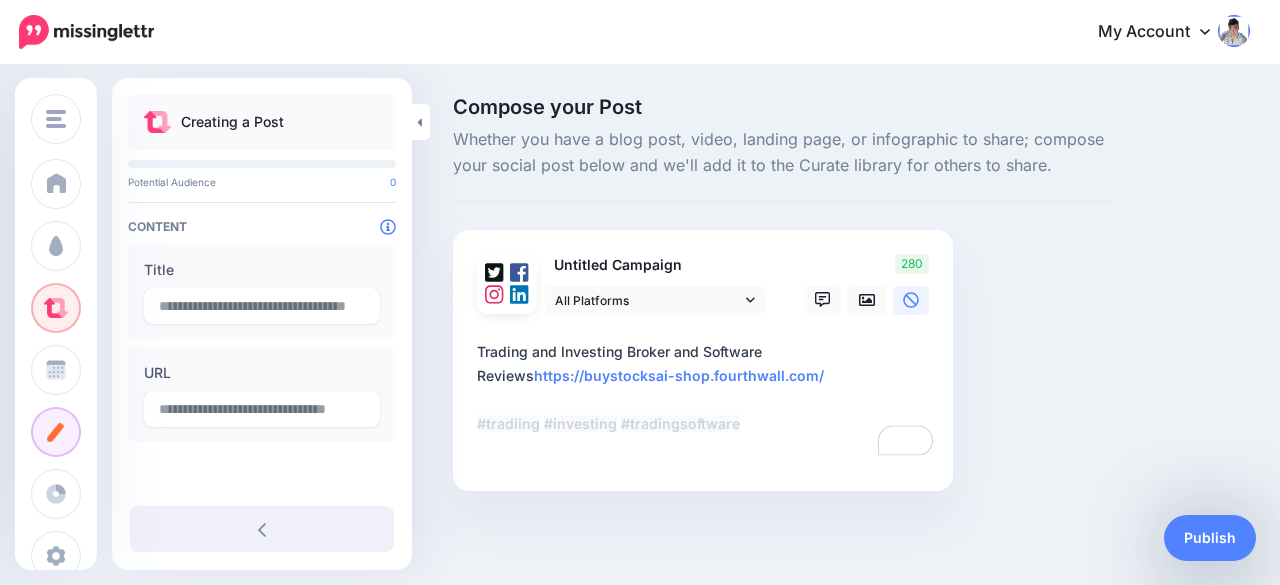 type on "**********" 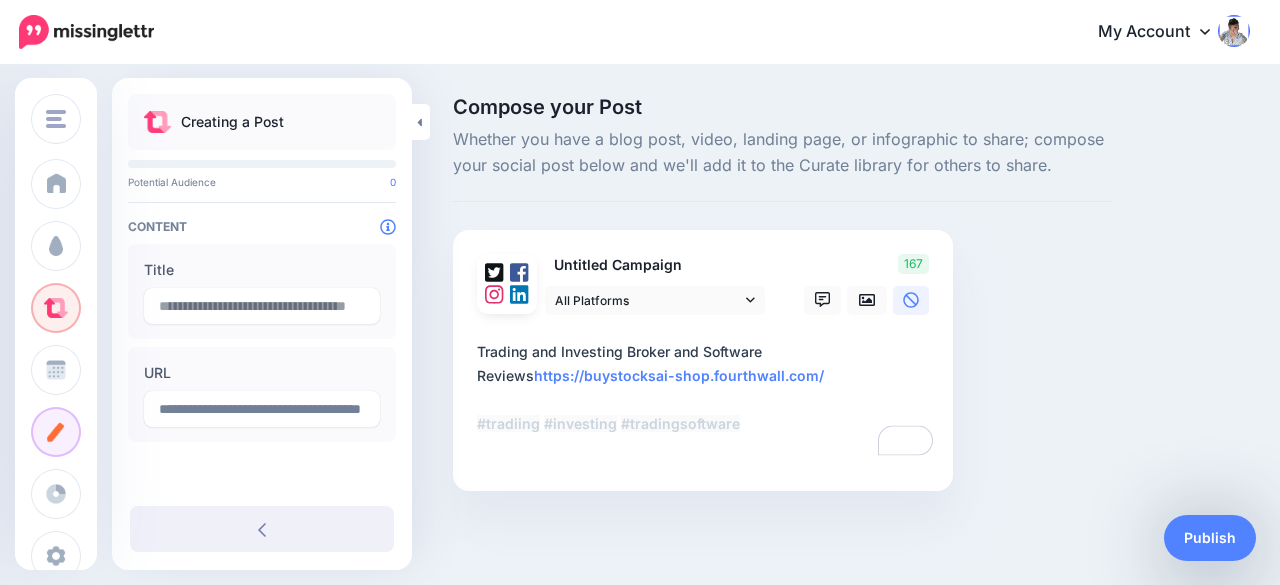 click on "**********" at bounding box center [707, 400] 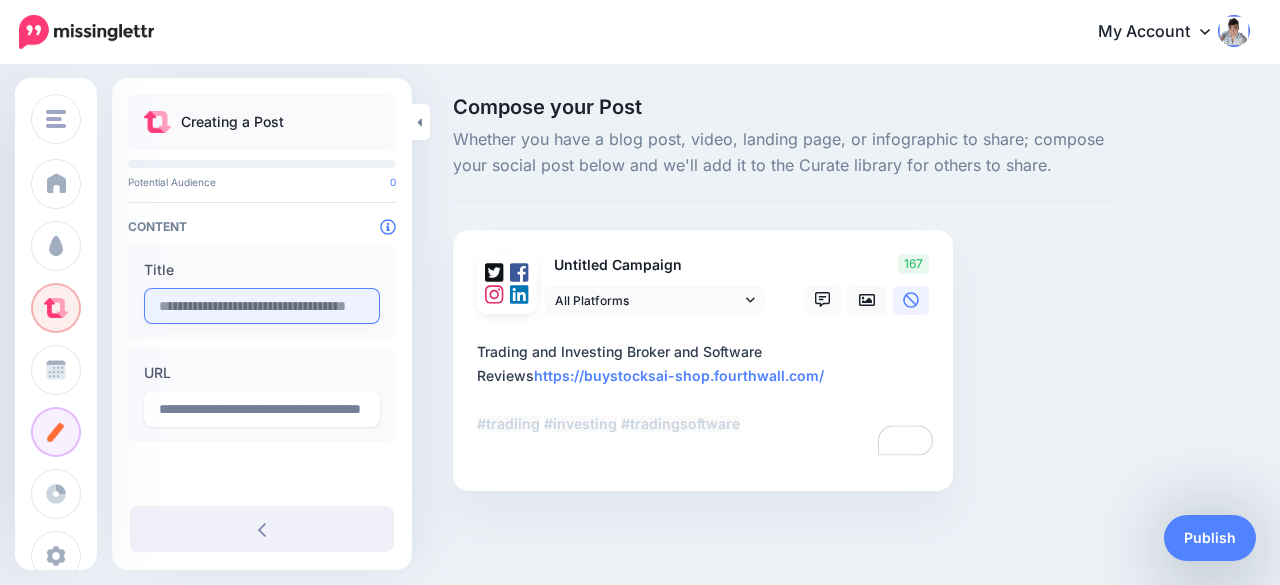 type on "**********" 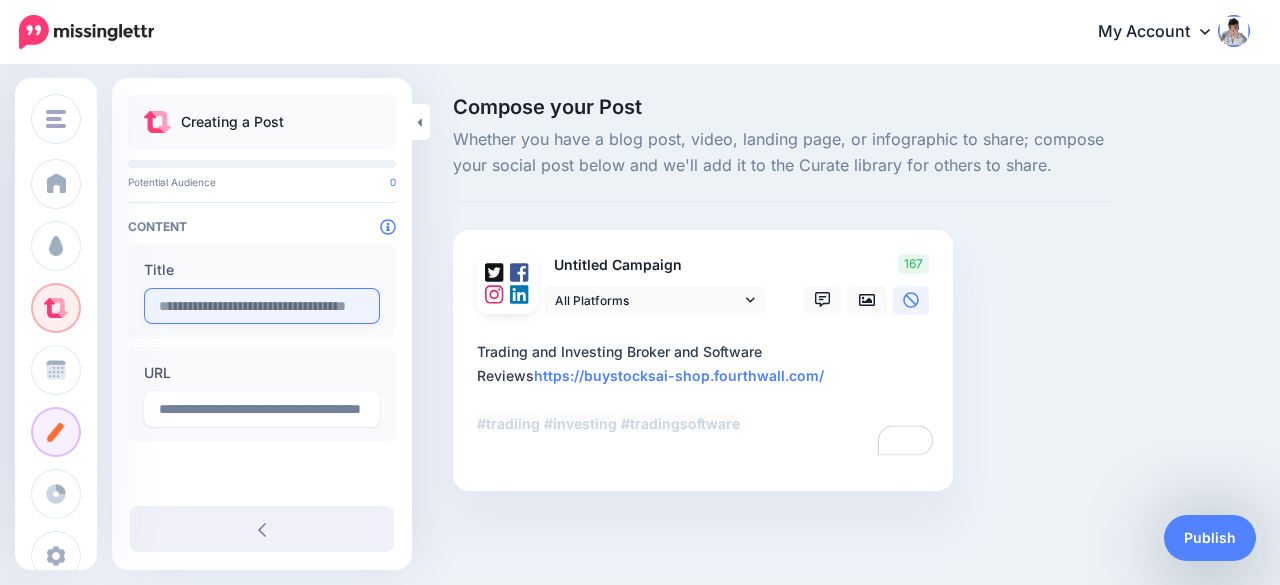 click at bounding box center (262, 306) 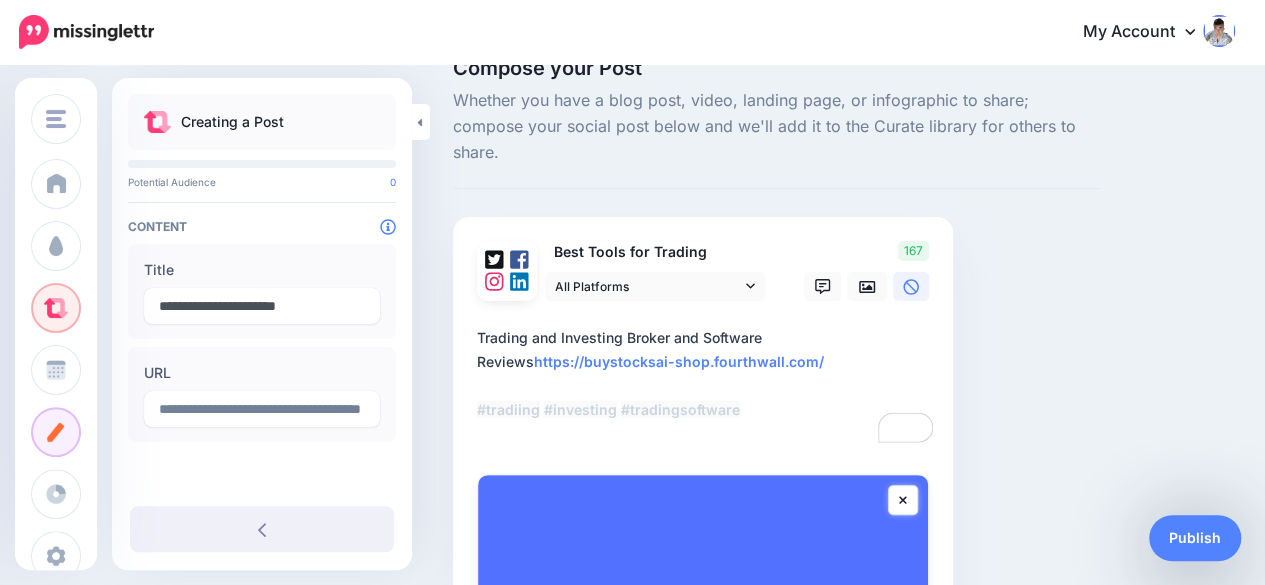 scroll, scrollTop: 200, scrollLeft: 0, axis: vertical 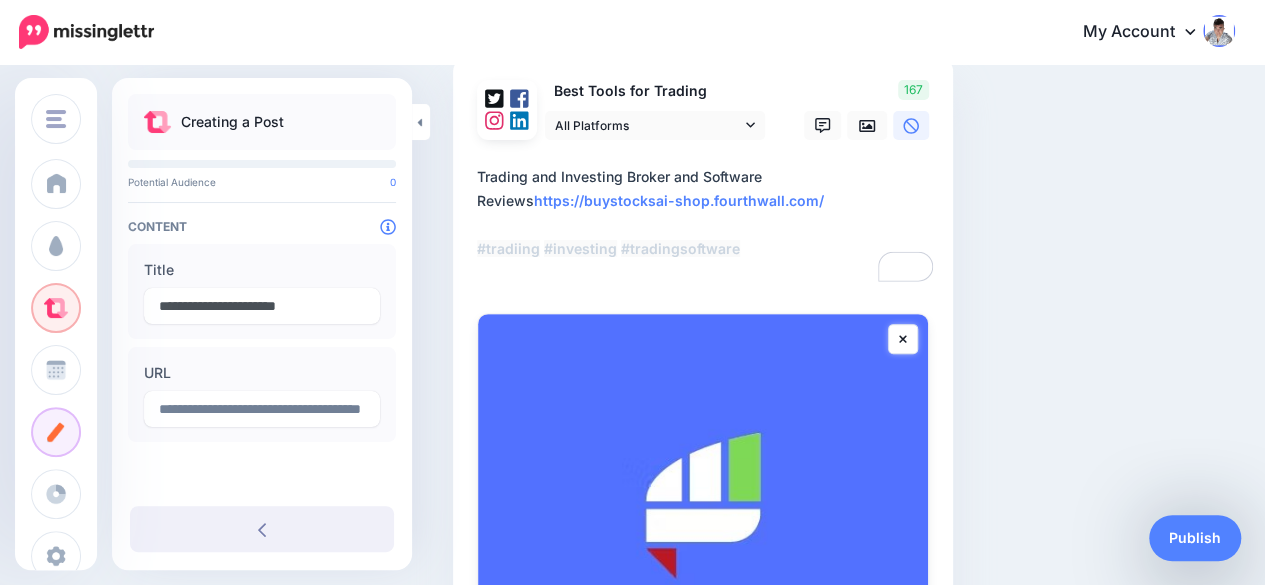 type on "**********" 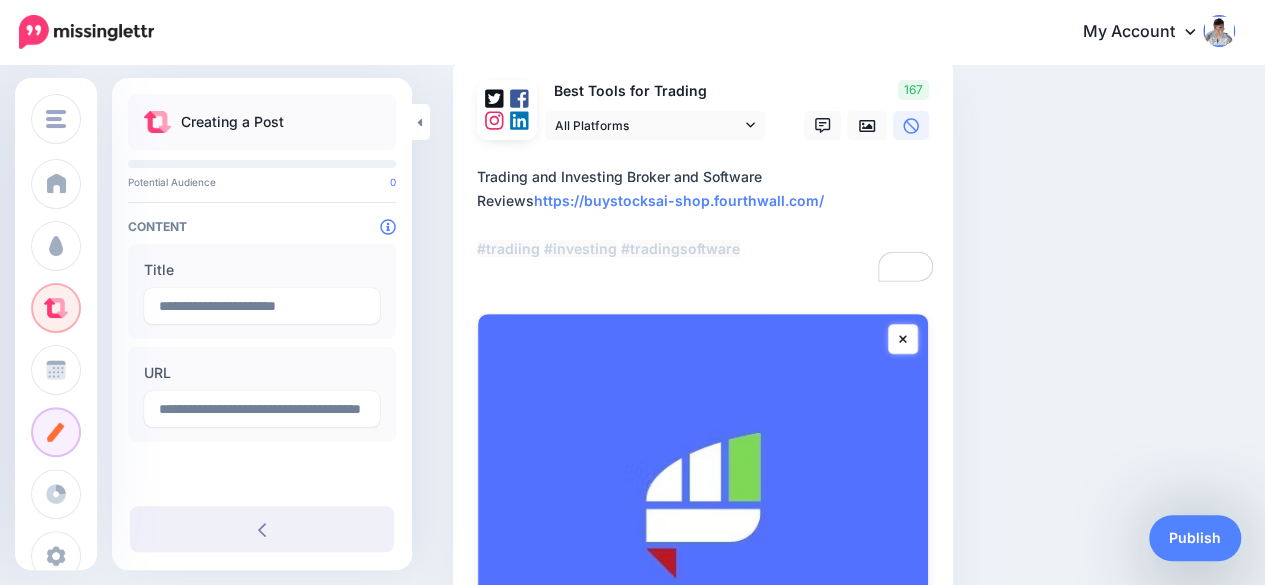 click on "**********" at bounding box center [707, 225] 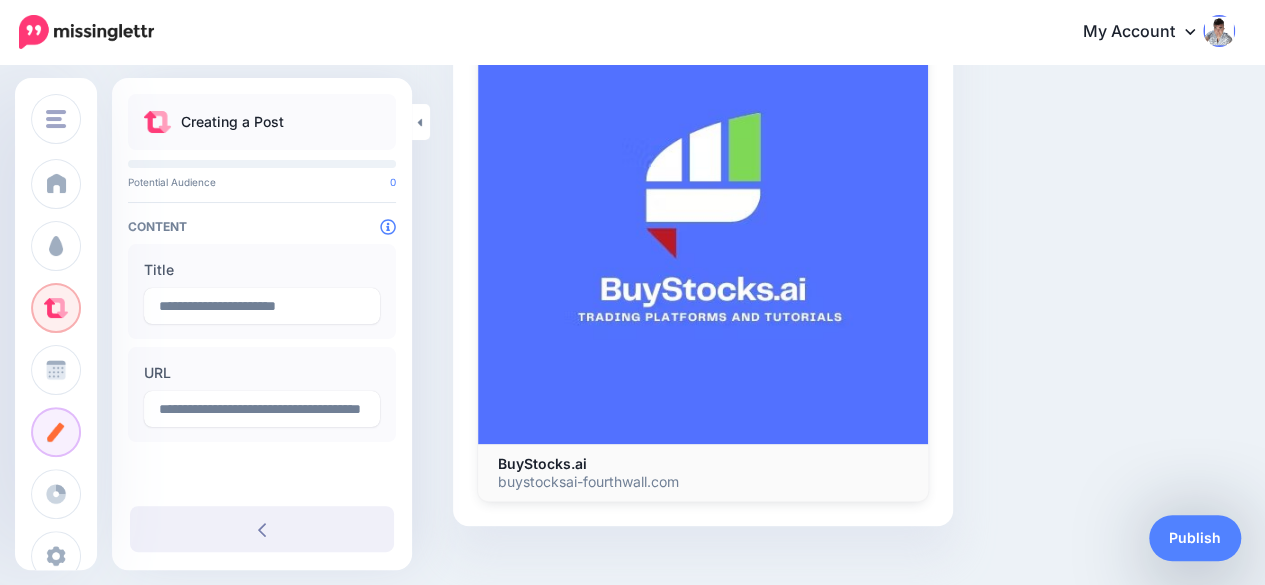 scroll, scrollTop: 500, scrollLeft: 0, axis: vertical 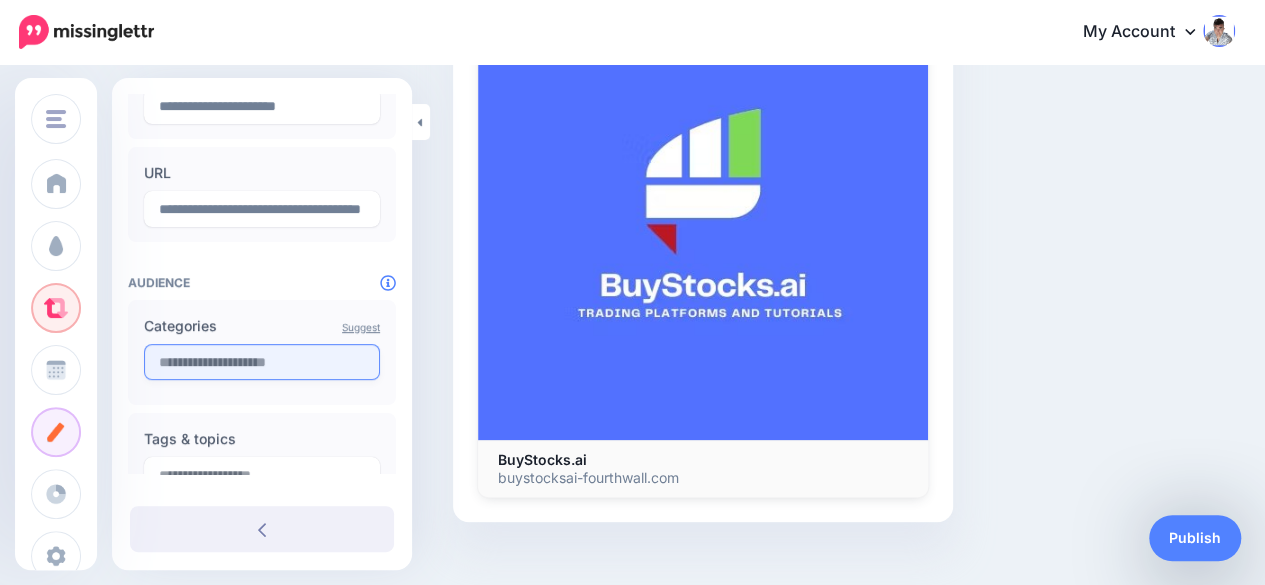 type on "**********" 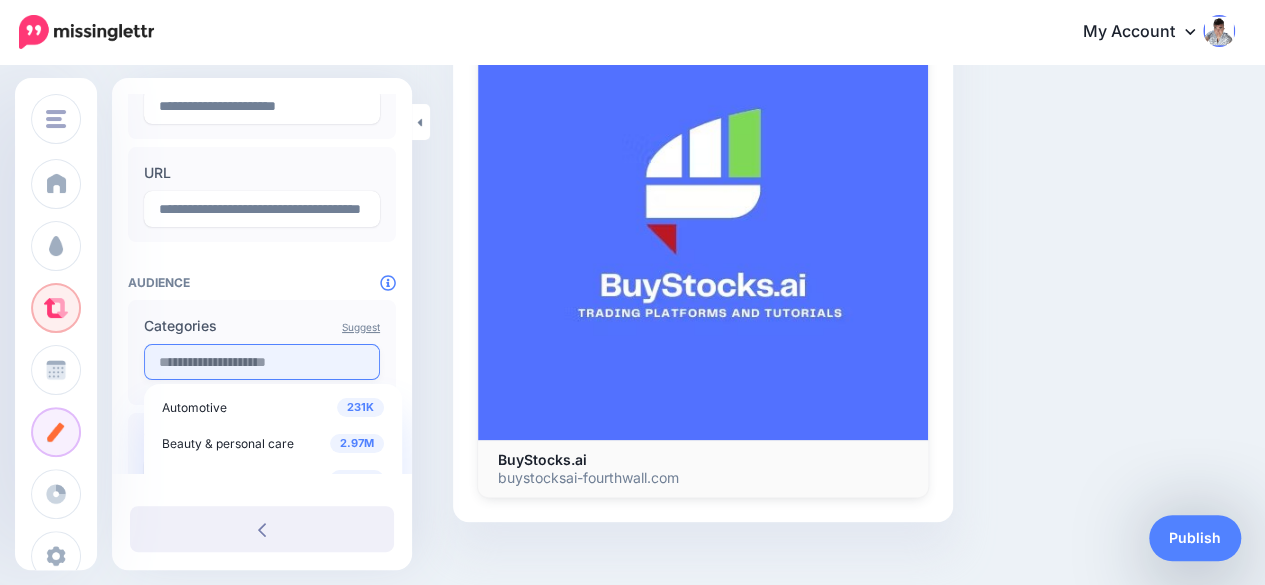 click at bounding box center [262, 362] 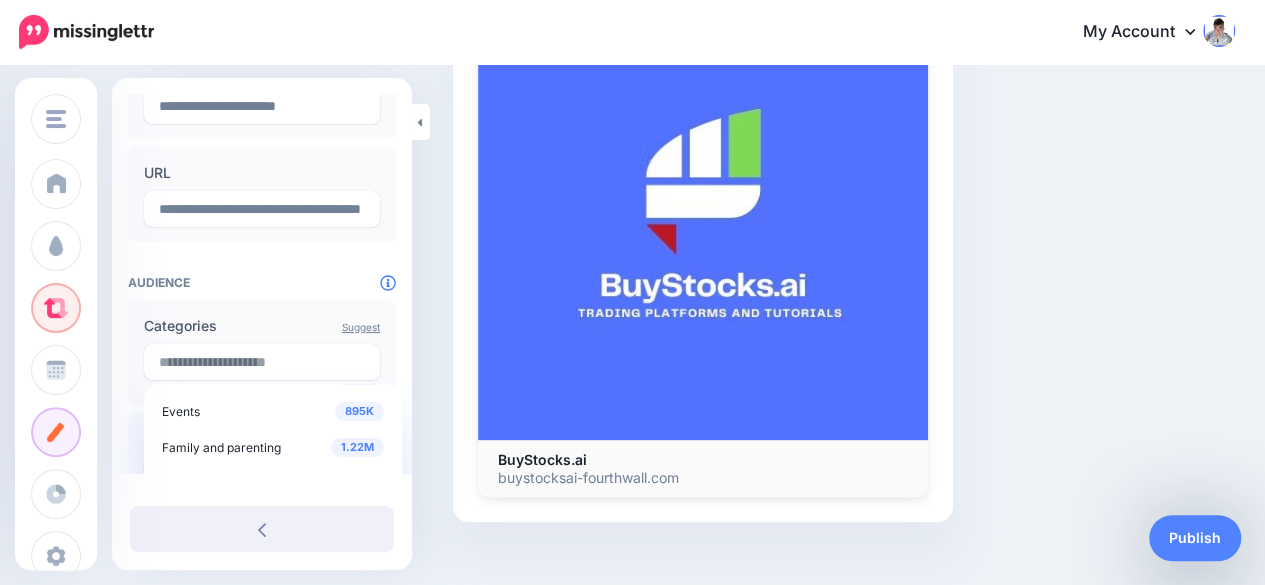 scroll, scrollTop: 300, scrollLeft: 0, axis: vertical 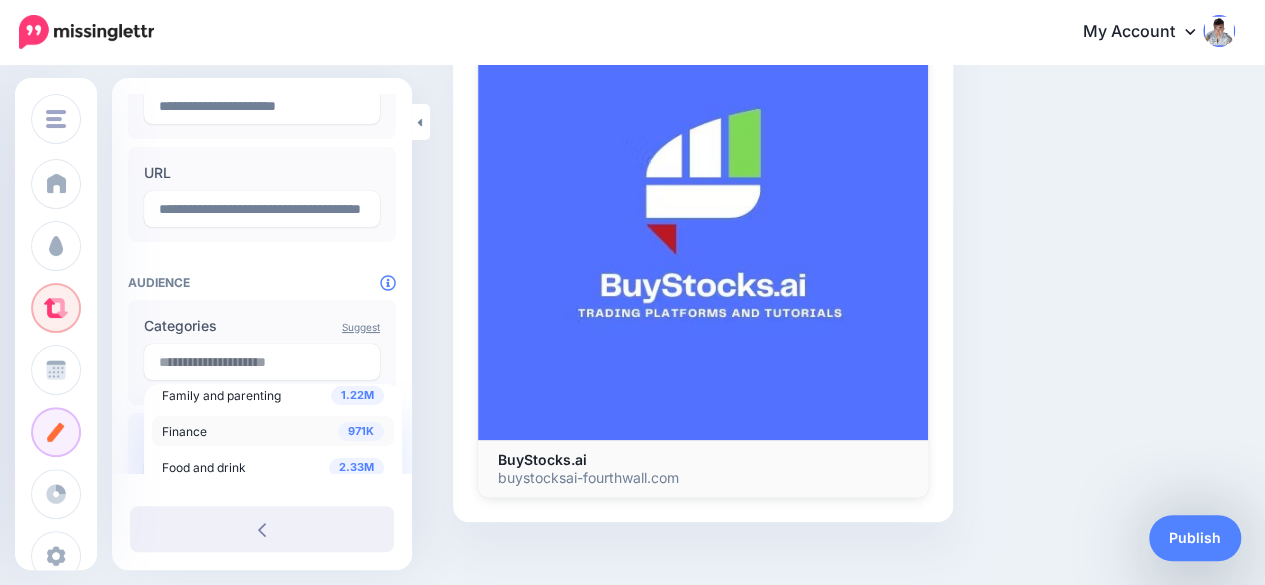 click on "Finance" at bounding box center [184, 431] 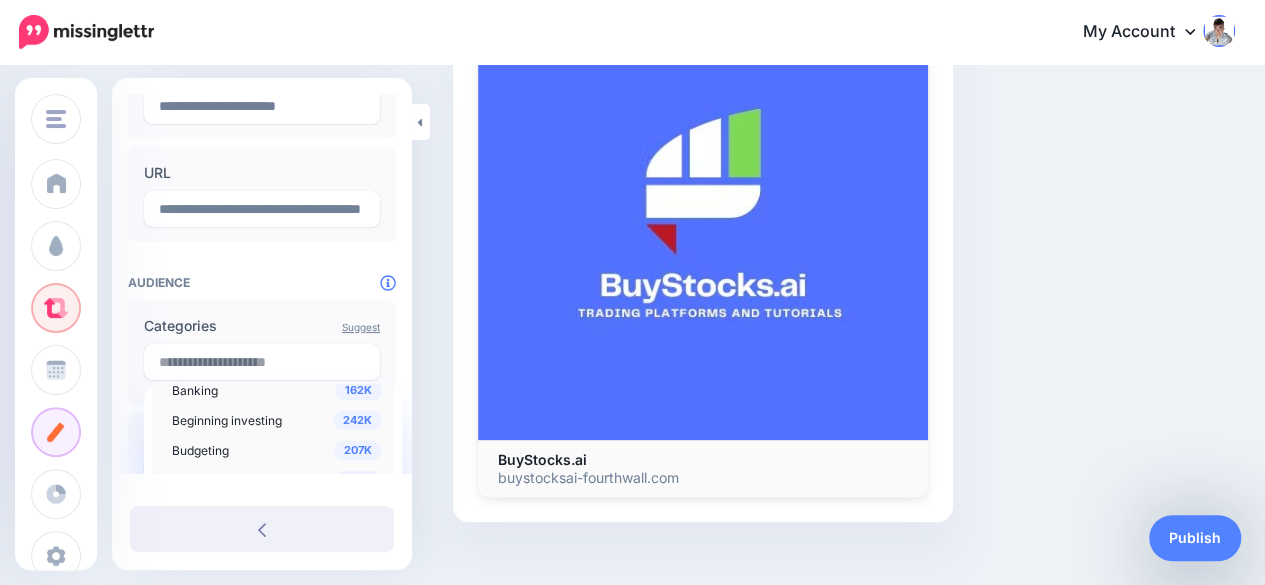 scroll, scrollTop: 400, scrollLeft: 0, axis: vertical 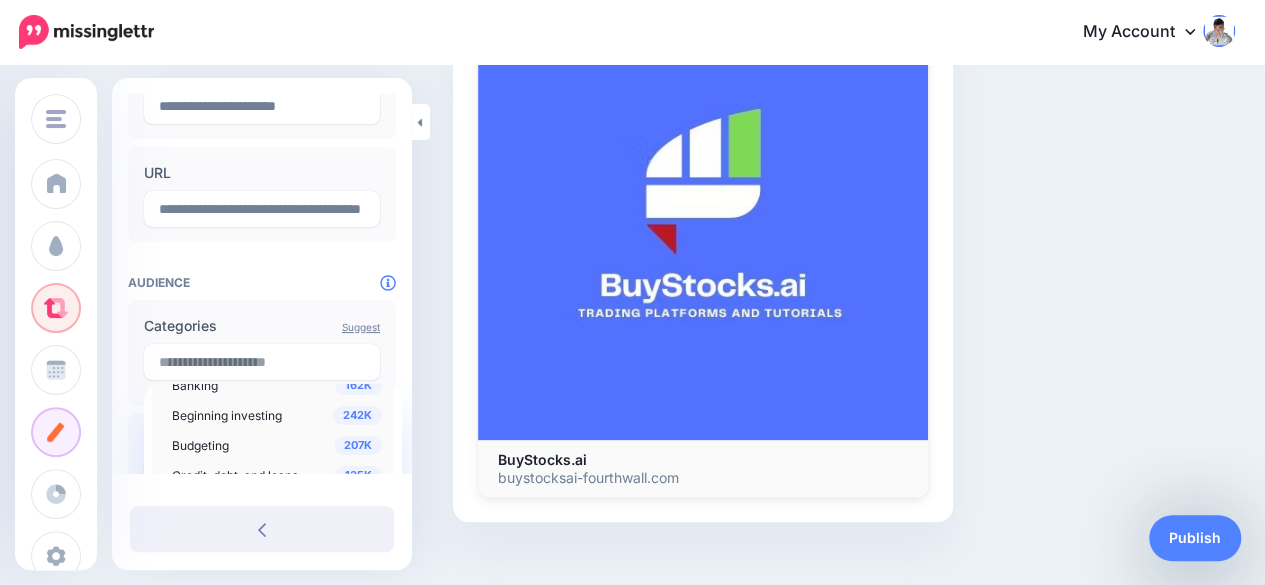 click on "Beginning investing" at bounding box center (227, 415) 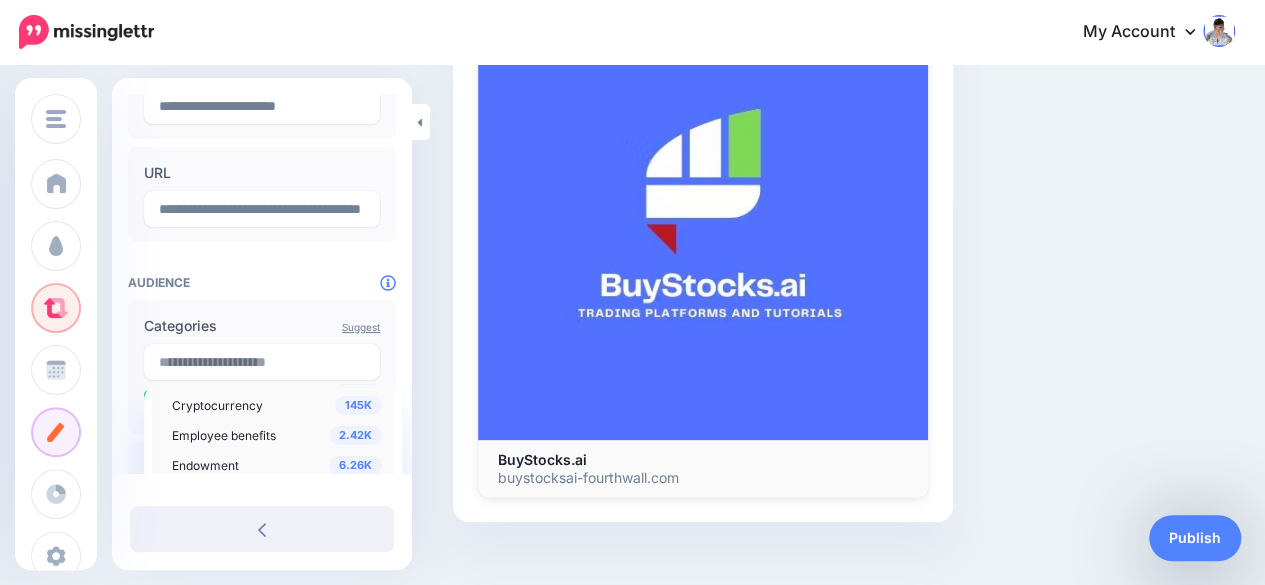 scroll, scrollTop: 597, scrollLeft: 0, axis: vertical 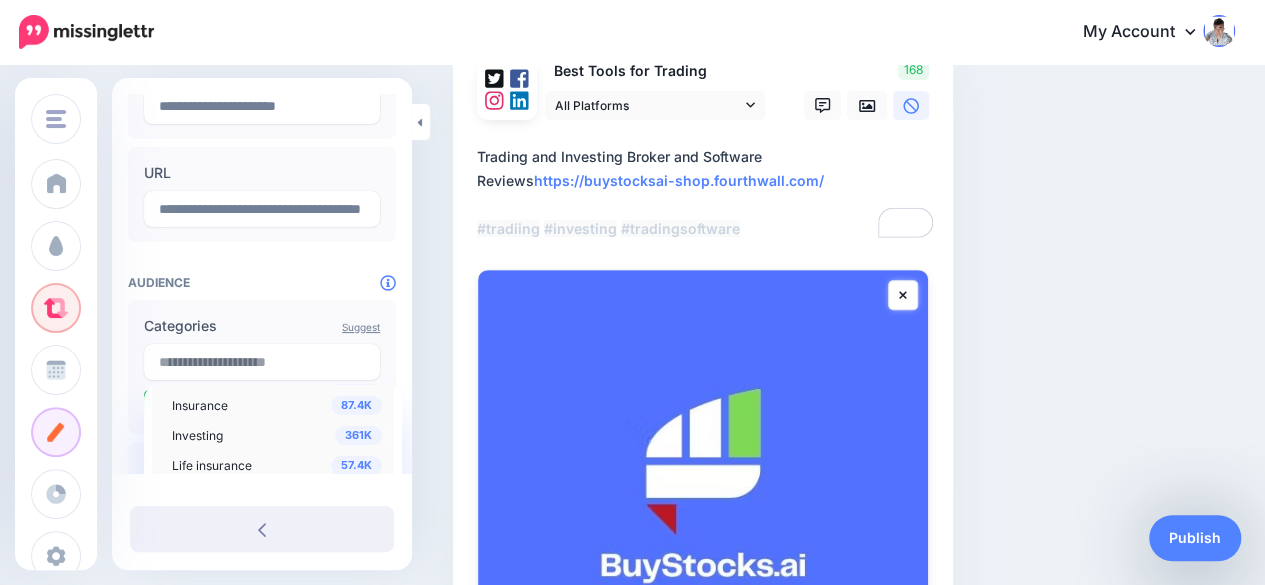click on "361K
Investing" at bounding box center [277, 435] 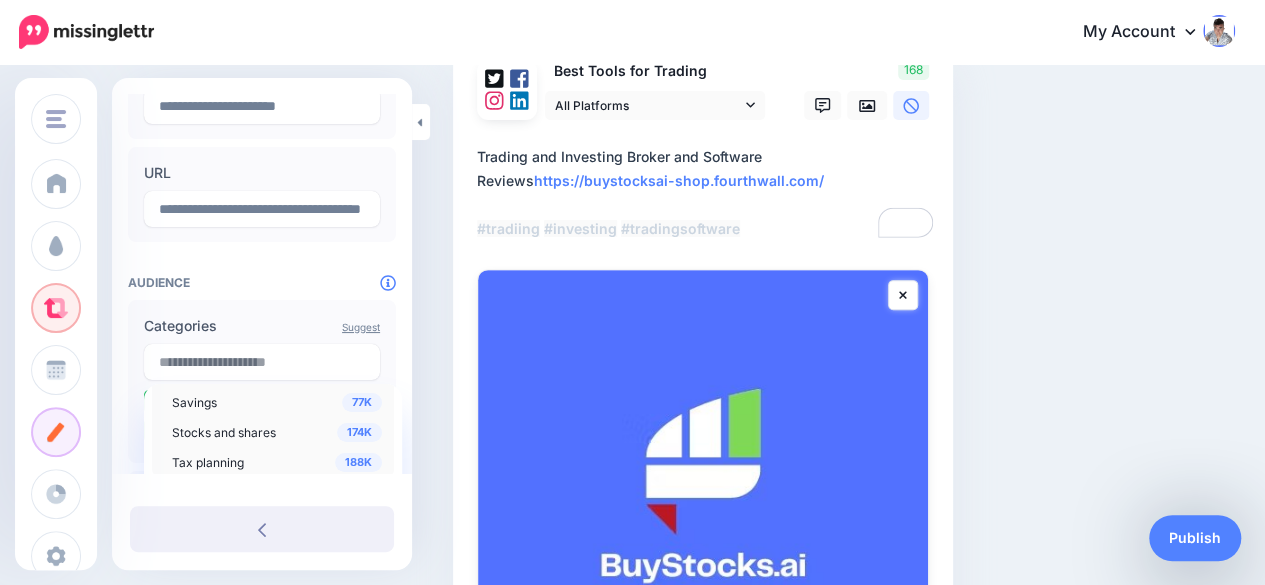 scroll, scrollTop: 1100, scrollLeft: 0, axis: vertical 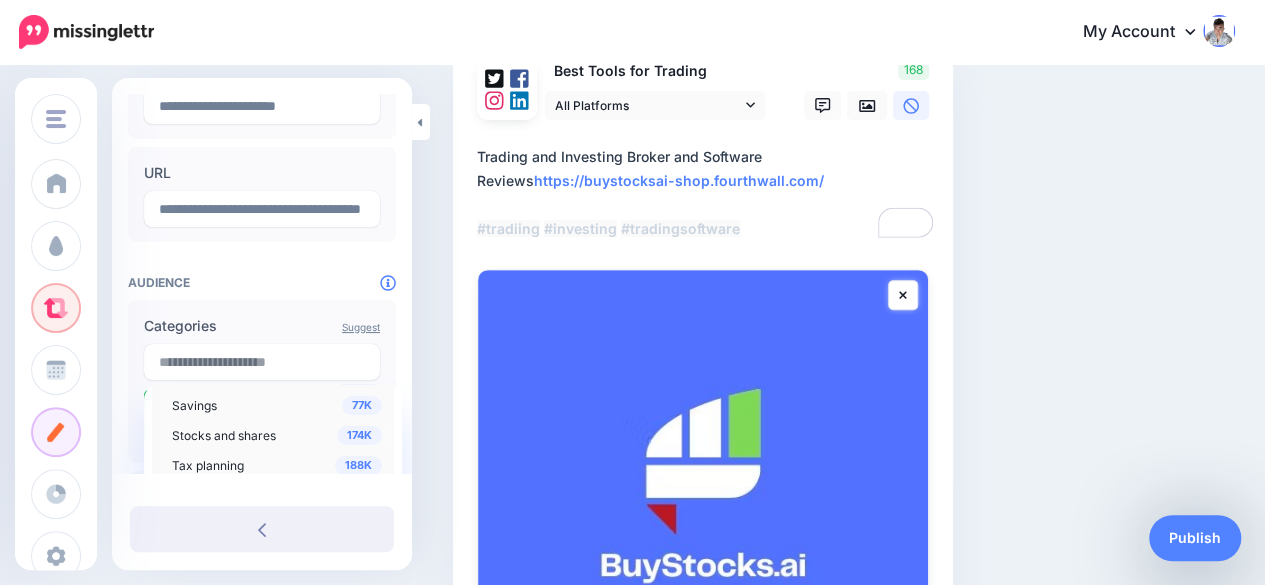 click on "Stocks and shares" at bounding box center (224, 435) 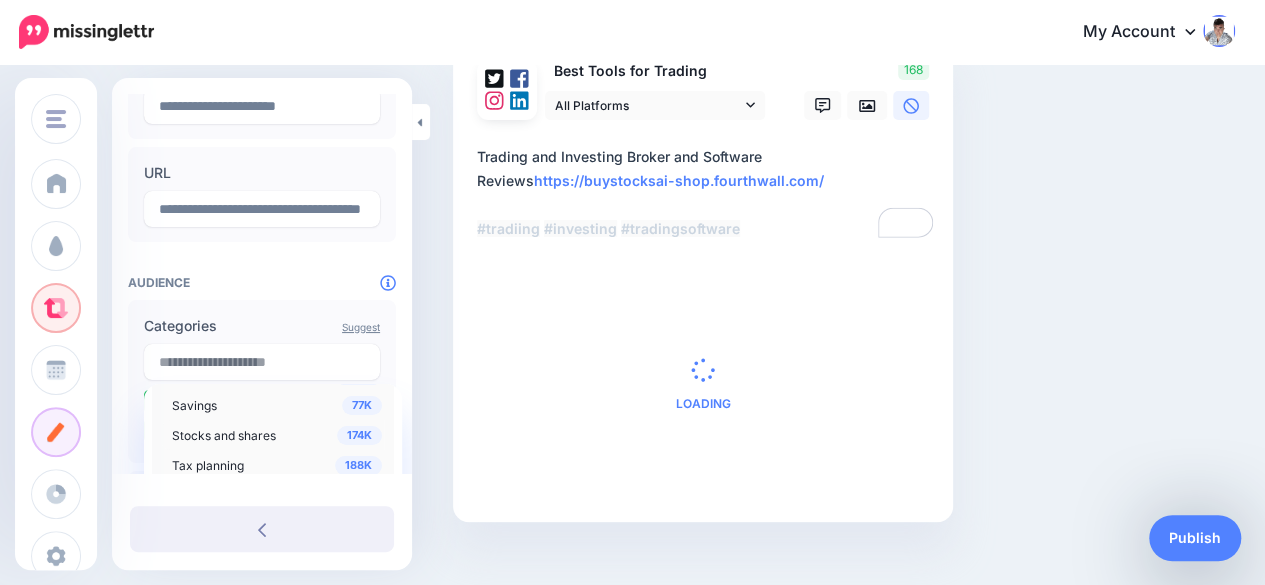 click on "**********" at bounding box center [262, 389] 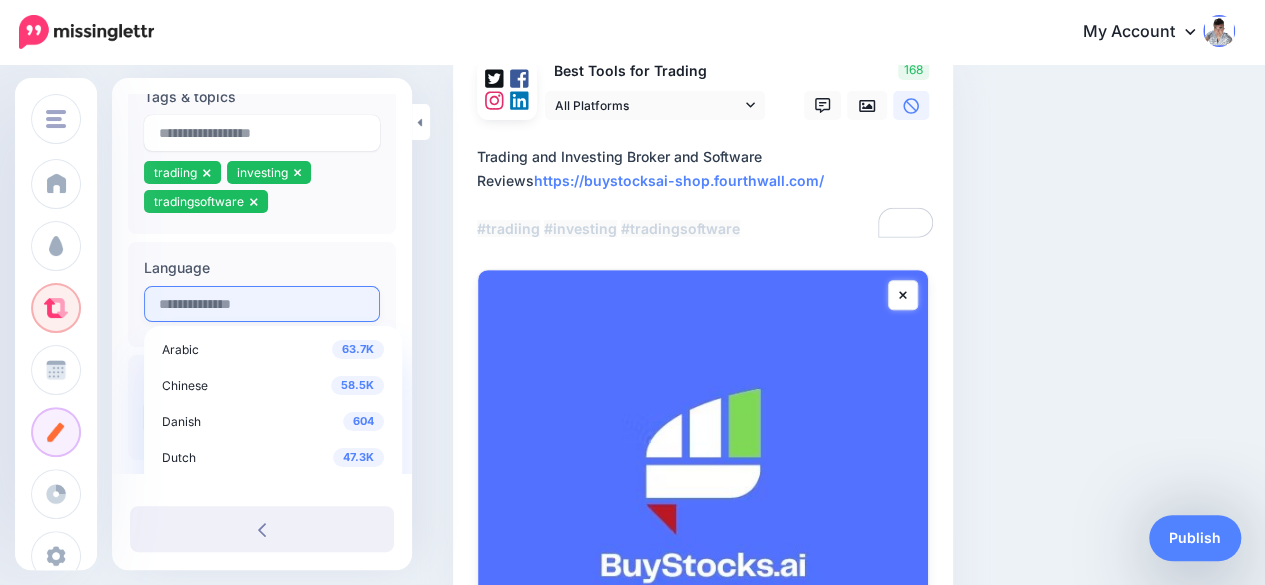 scroll, scrollTop: 570, scrollLeft: 0, axis: vertical 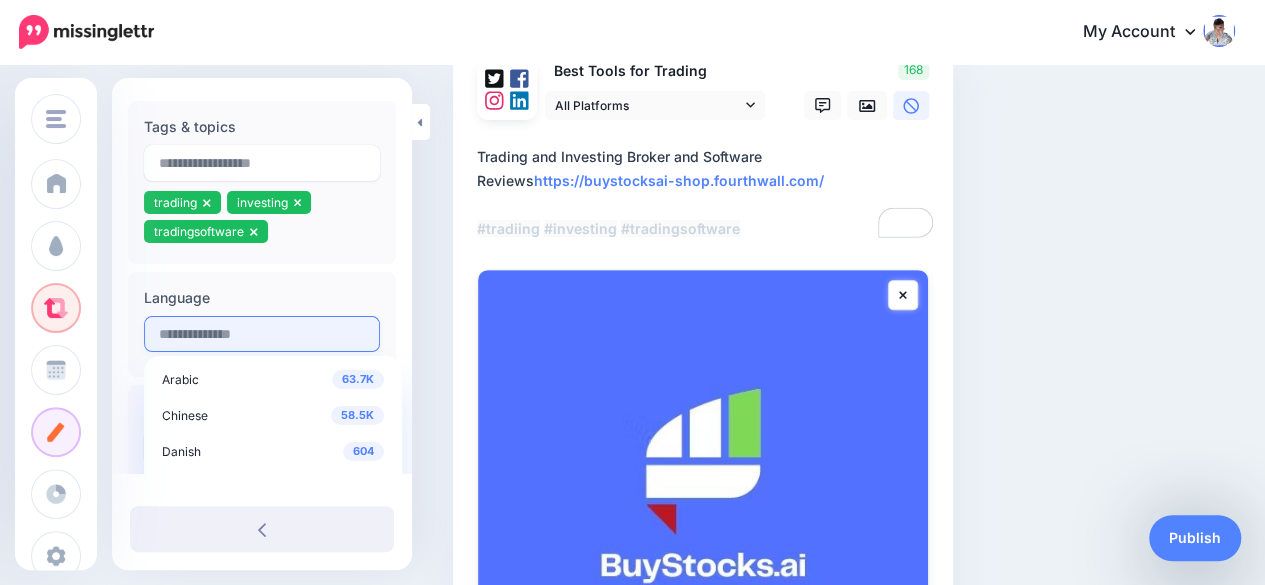 click at bounding box center (262, 334) 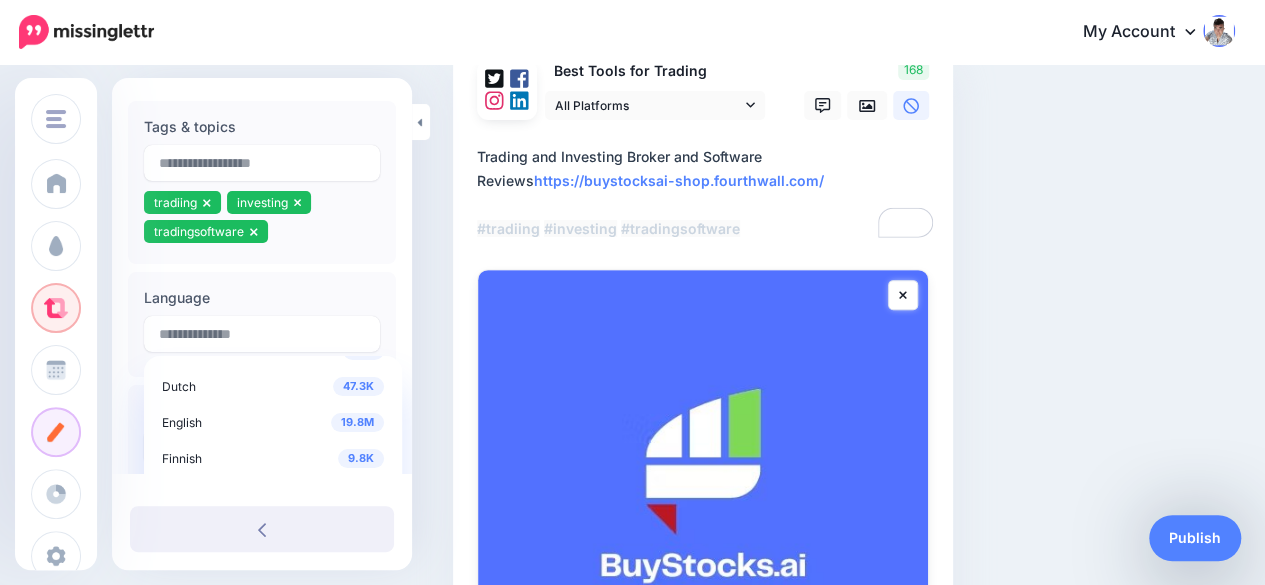 scroll, scrollTop: 100, scrollLeft: 0, axis: vertical 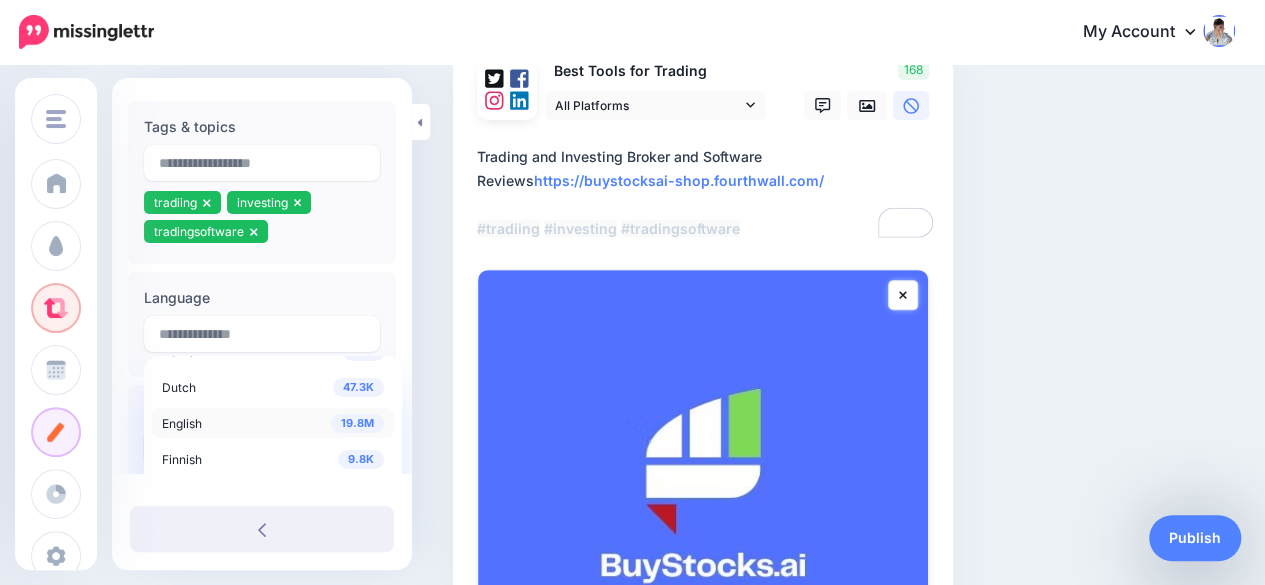 click on "19.8M
English" at bounding box center (273, 423) 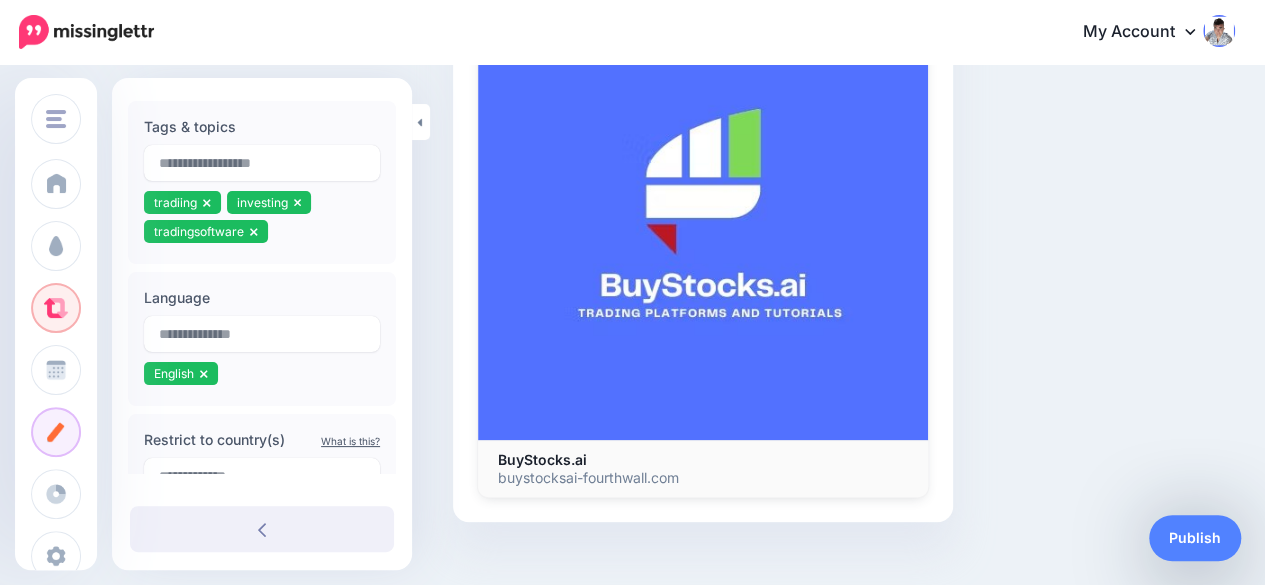 scroll, scrollTop: 500, scrollLeft: 0, axis: vertical 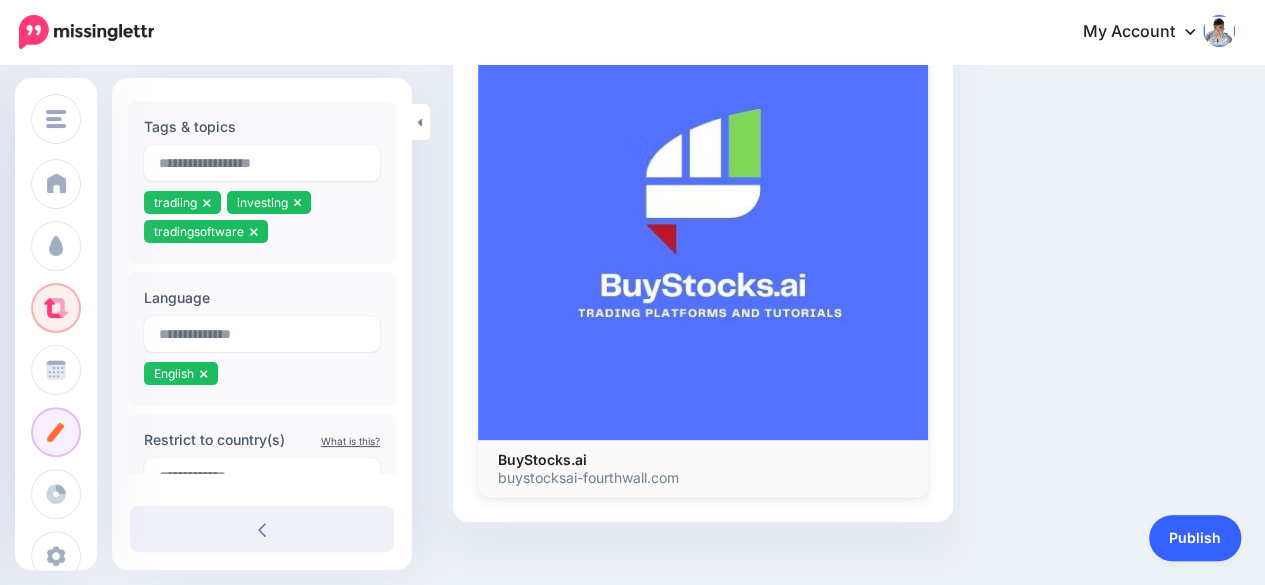 click on "Publish" at bounding box center (1195, 538) 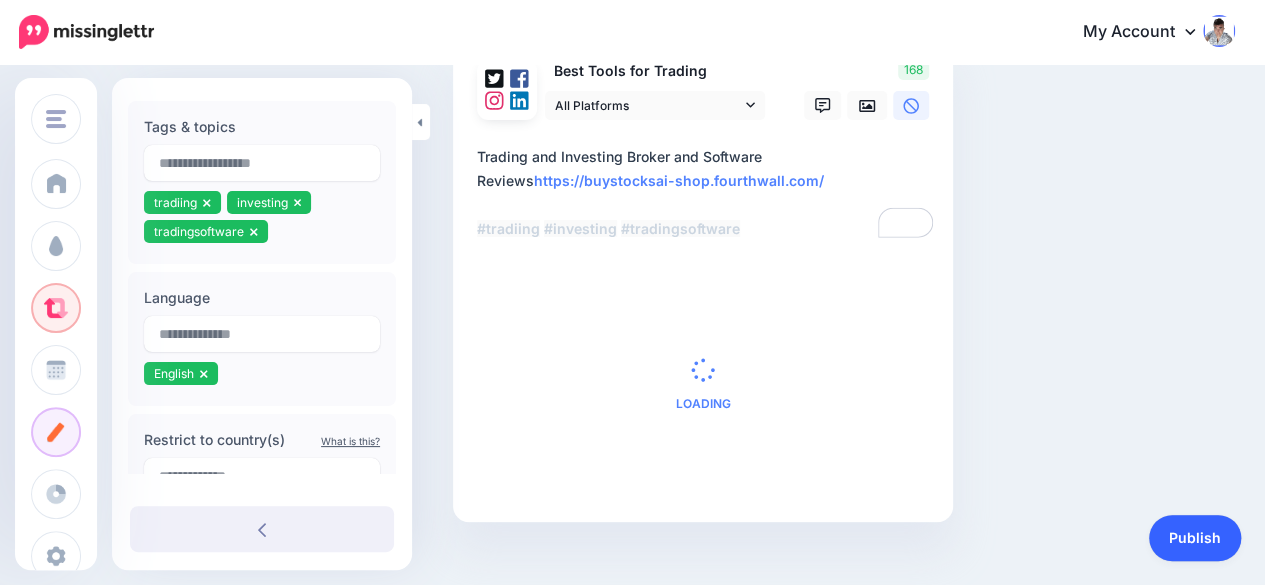 click on "Publish" at bounding box center (1195, 538) 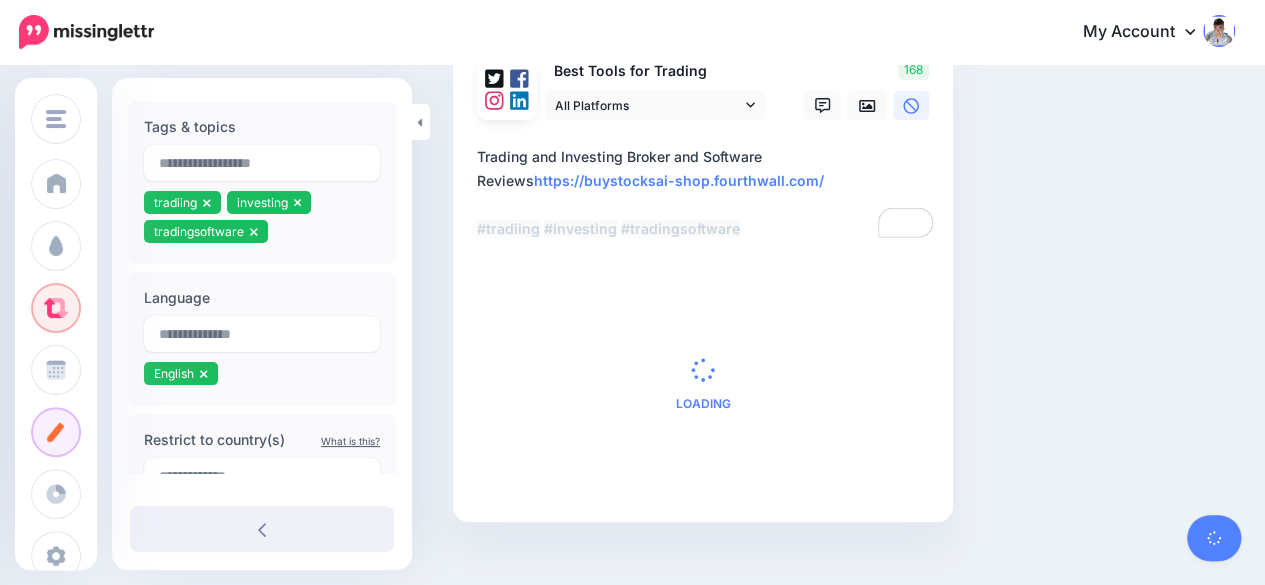 scroll, scrollTop: 500, scrollLeft: 0, axis: vertical 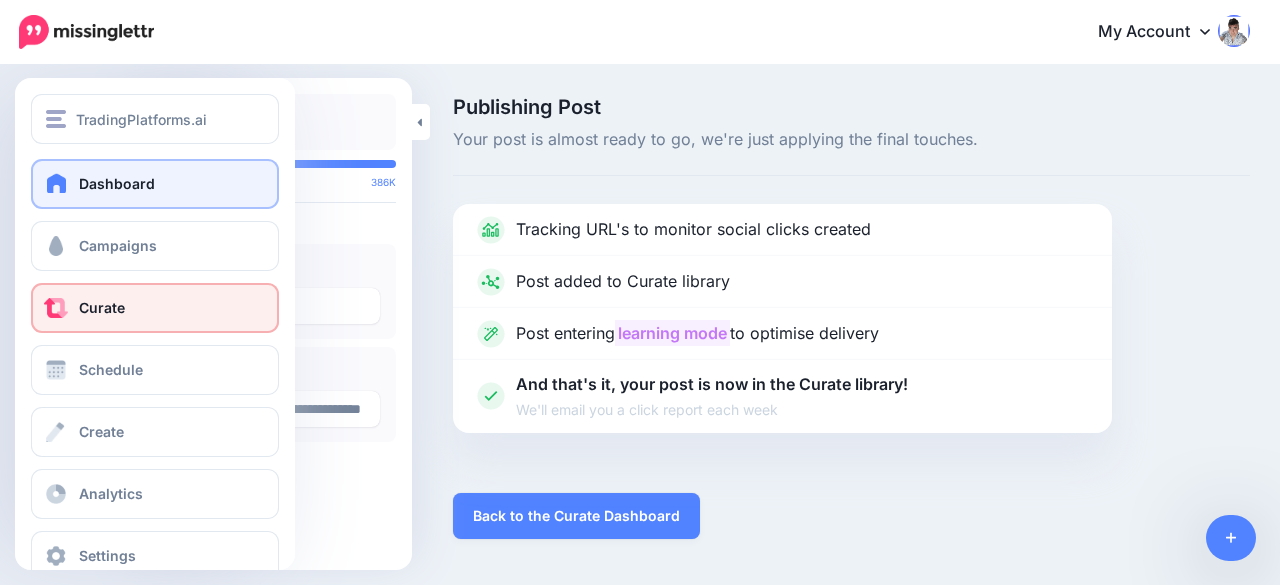 click at bounding box center [57, 183] 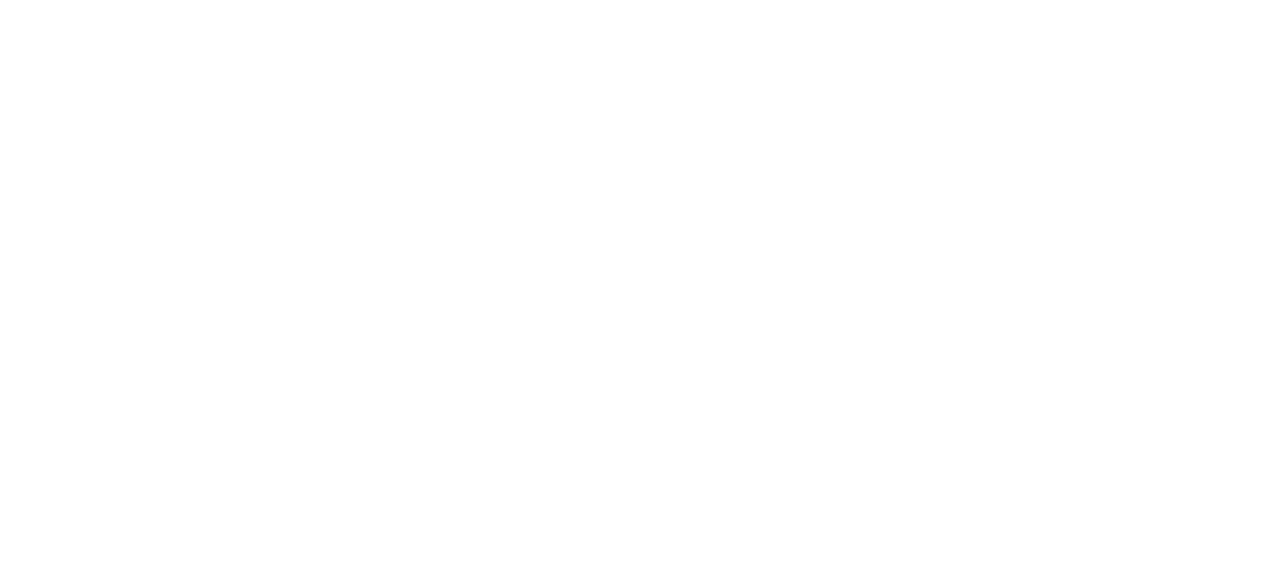 scroll, scrollTop: 0, scrollLeft: 0, axis: both 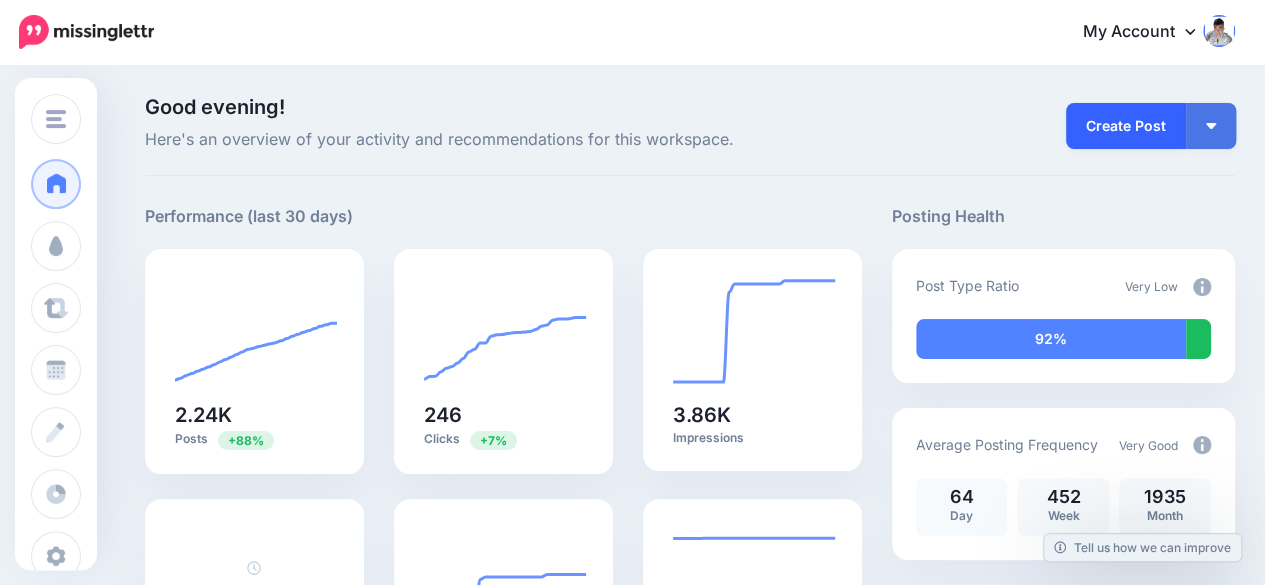 click on "Create Post" at bounding box center (1126, 126) 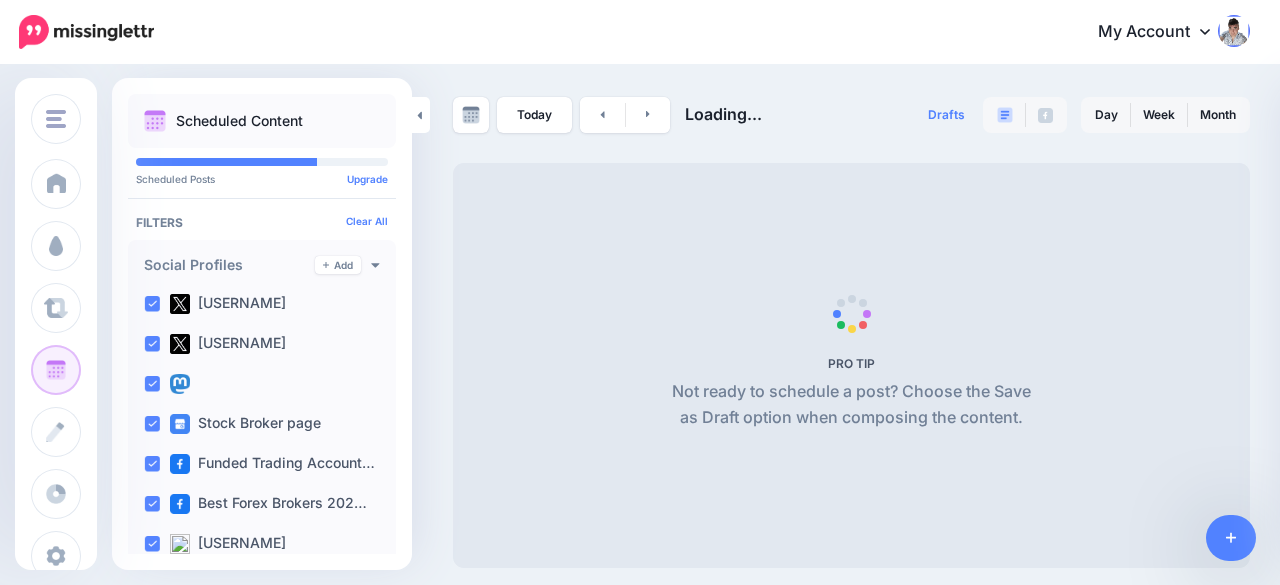 scroll, scrollTop: 0, scrollLeft: 0, axis: both 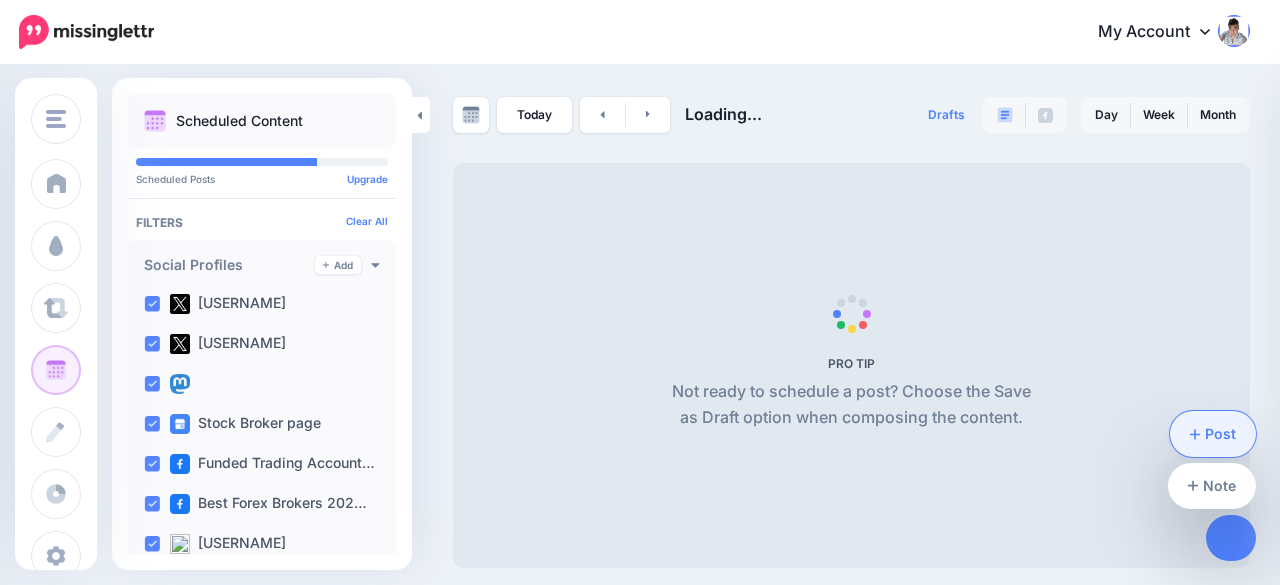 click on "Post" at bounding box center [1213, 434] 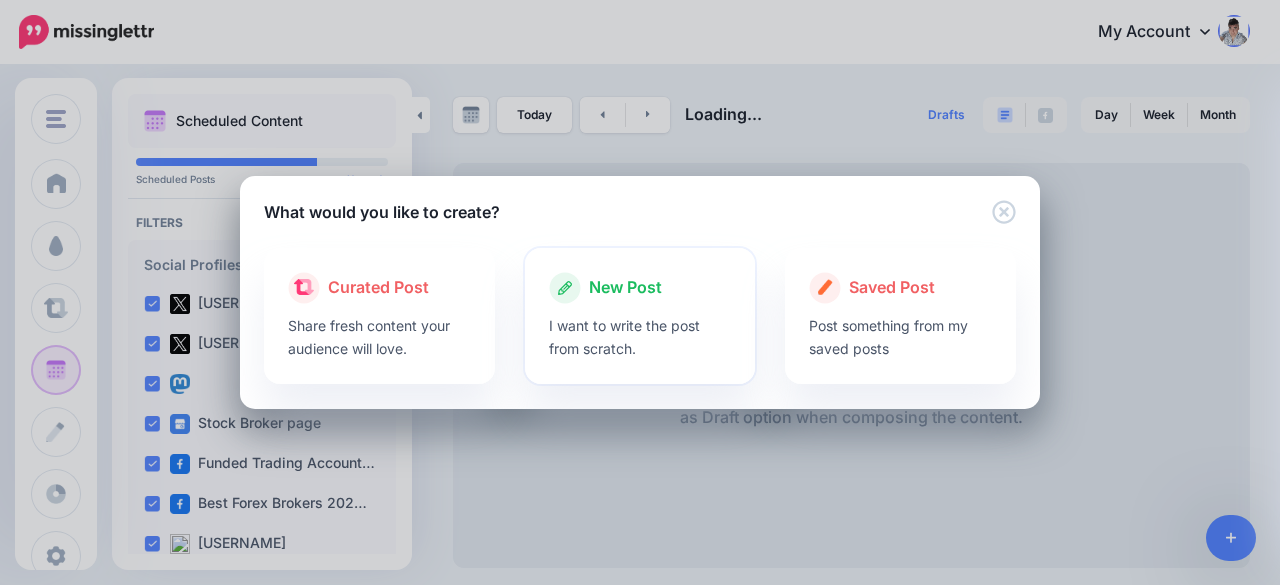 click on "New Post" at bounding box center (625, 288) 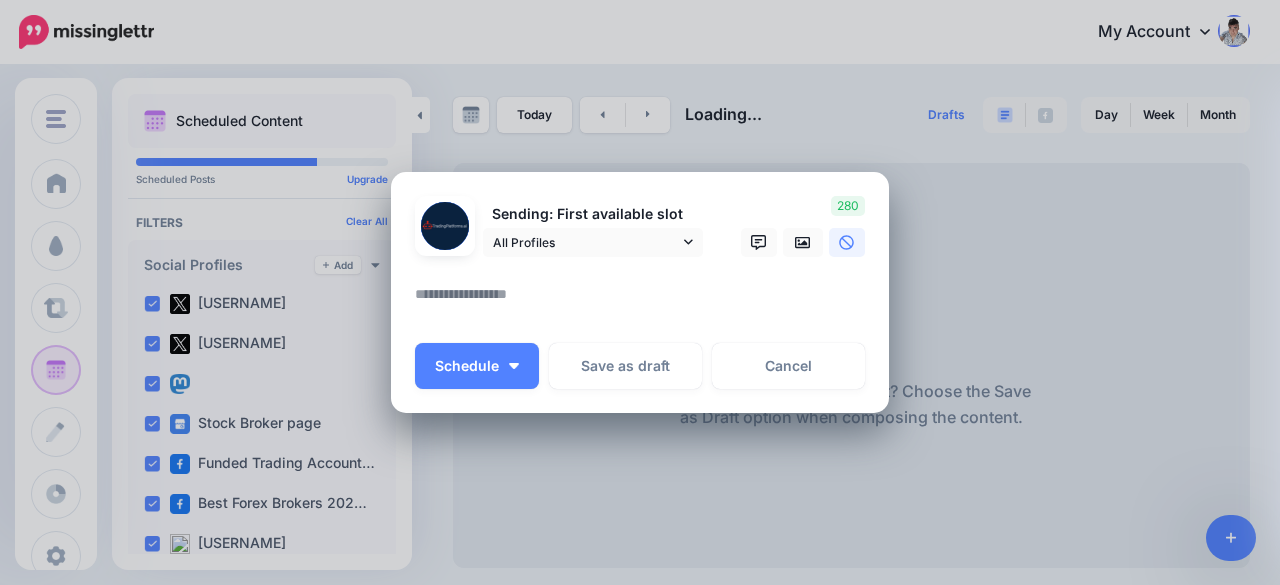 click at bounding box center [640, 269] 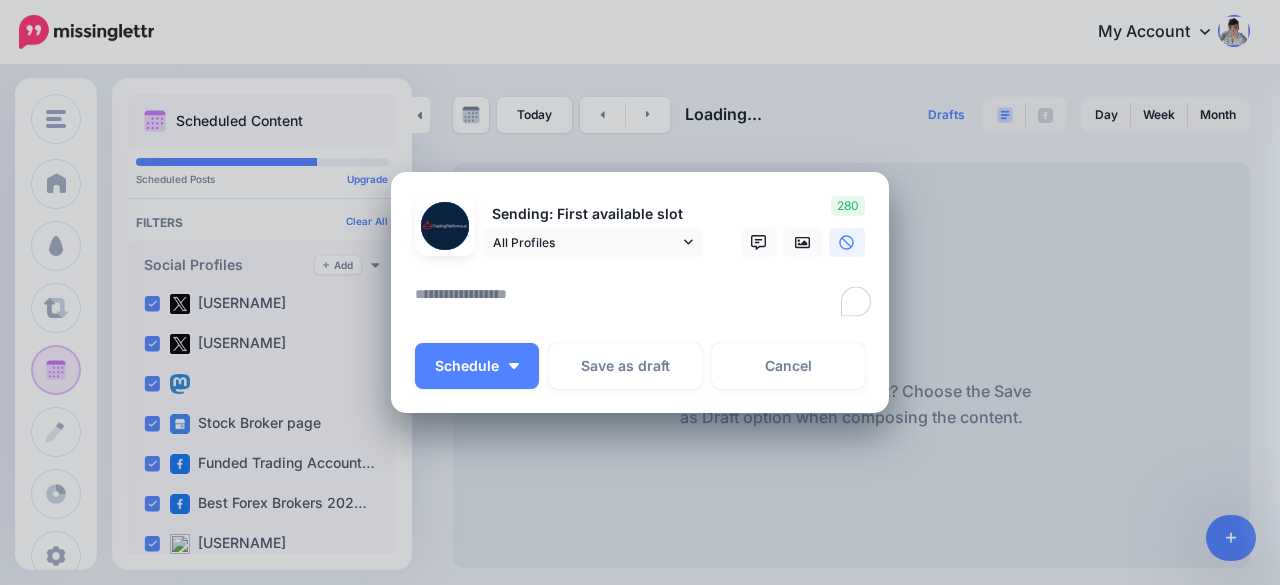 paste on "**********" 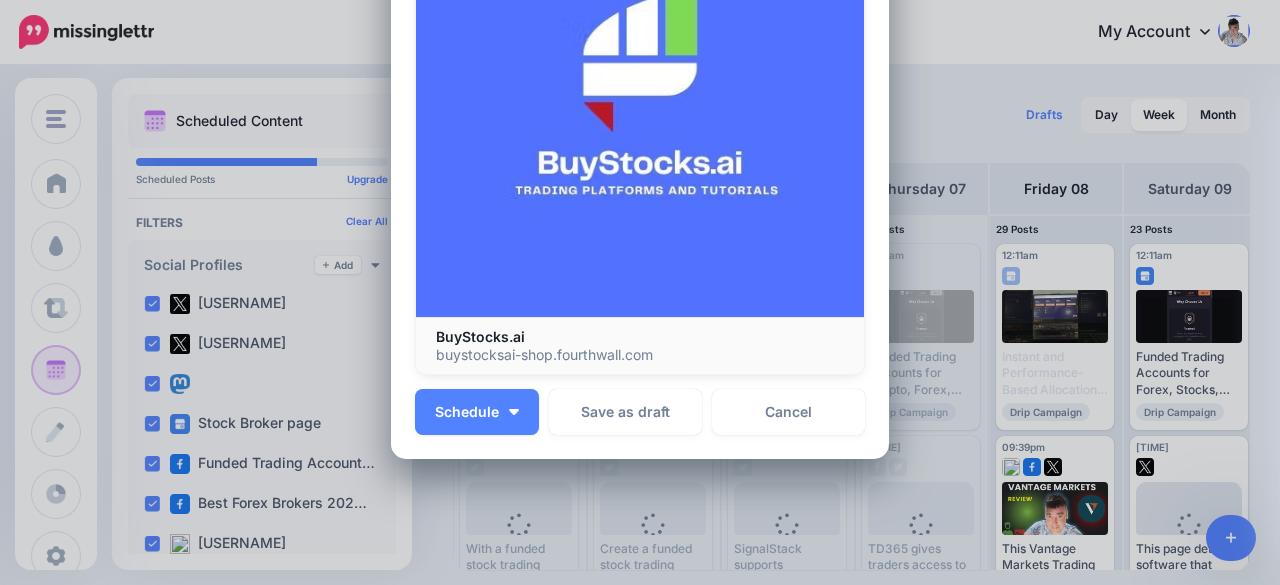 scroll, scrollTop: 400, scrollLeft: 0, axis: vertical 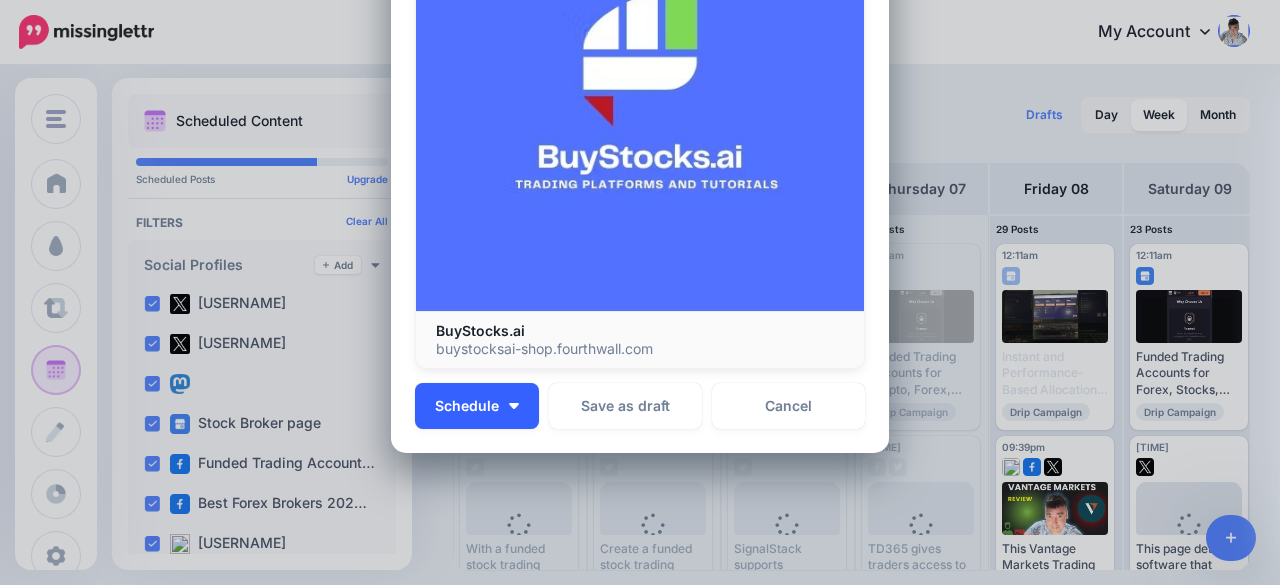 type on "**********" 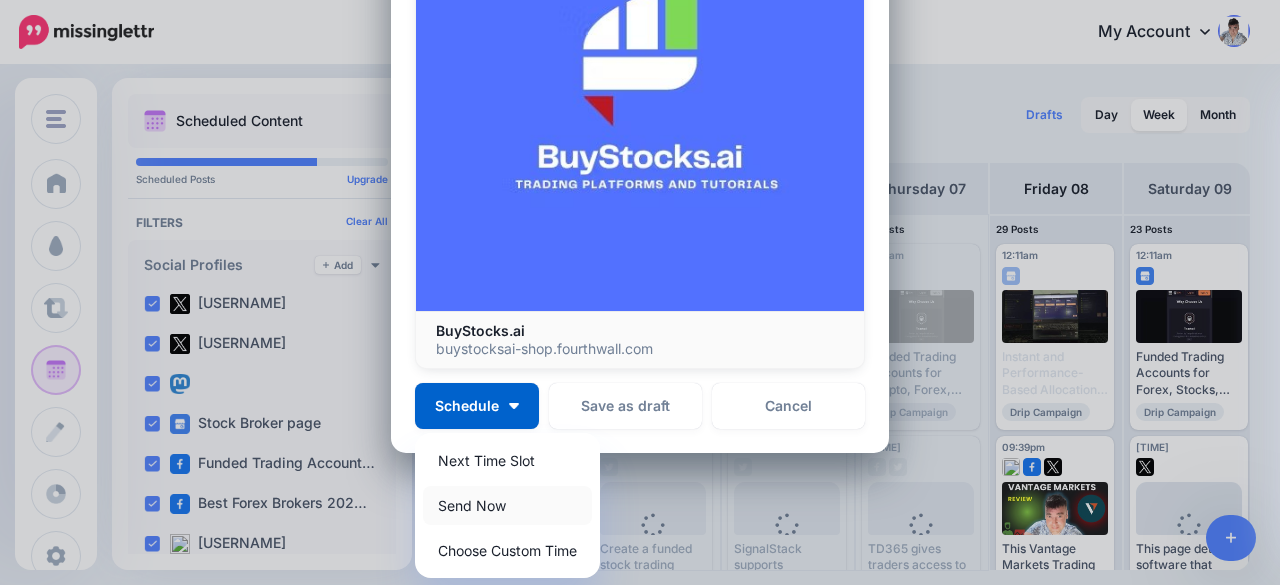 click on "Send Now" at bounding box center (507, 505) 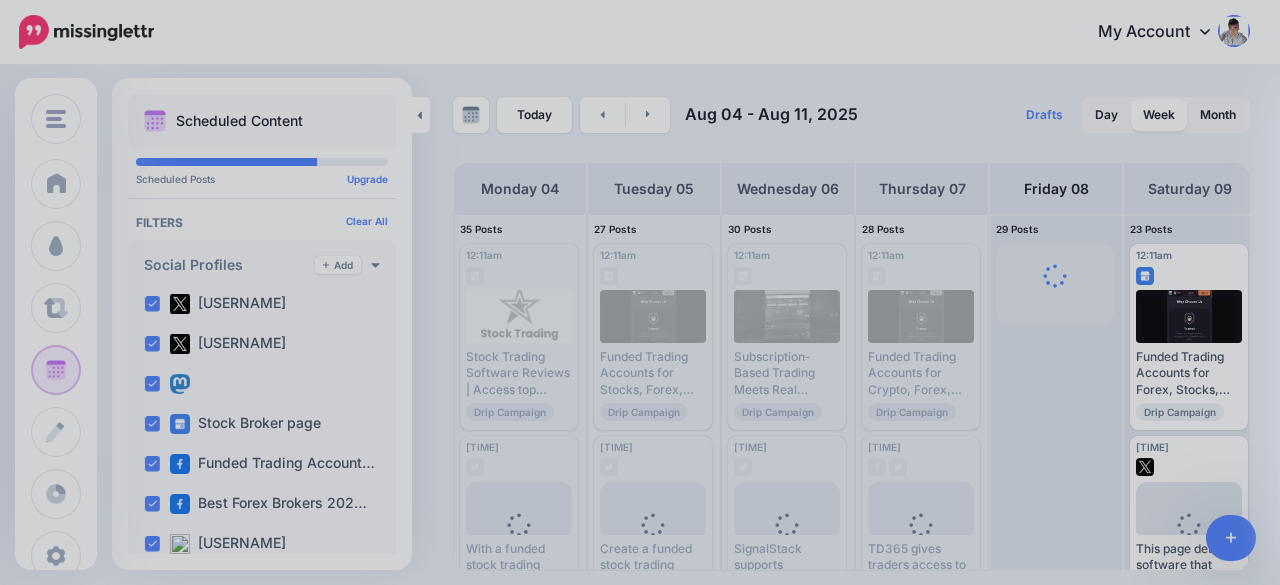 scroll, scrollTop: 0, scrollLeft: 0, axis: both 